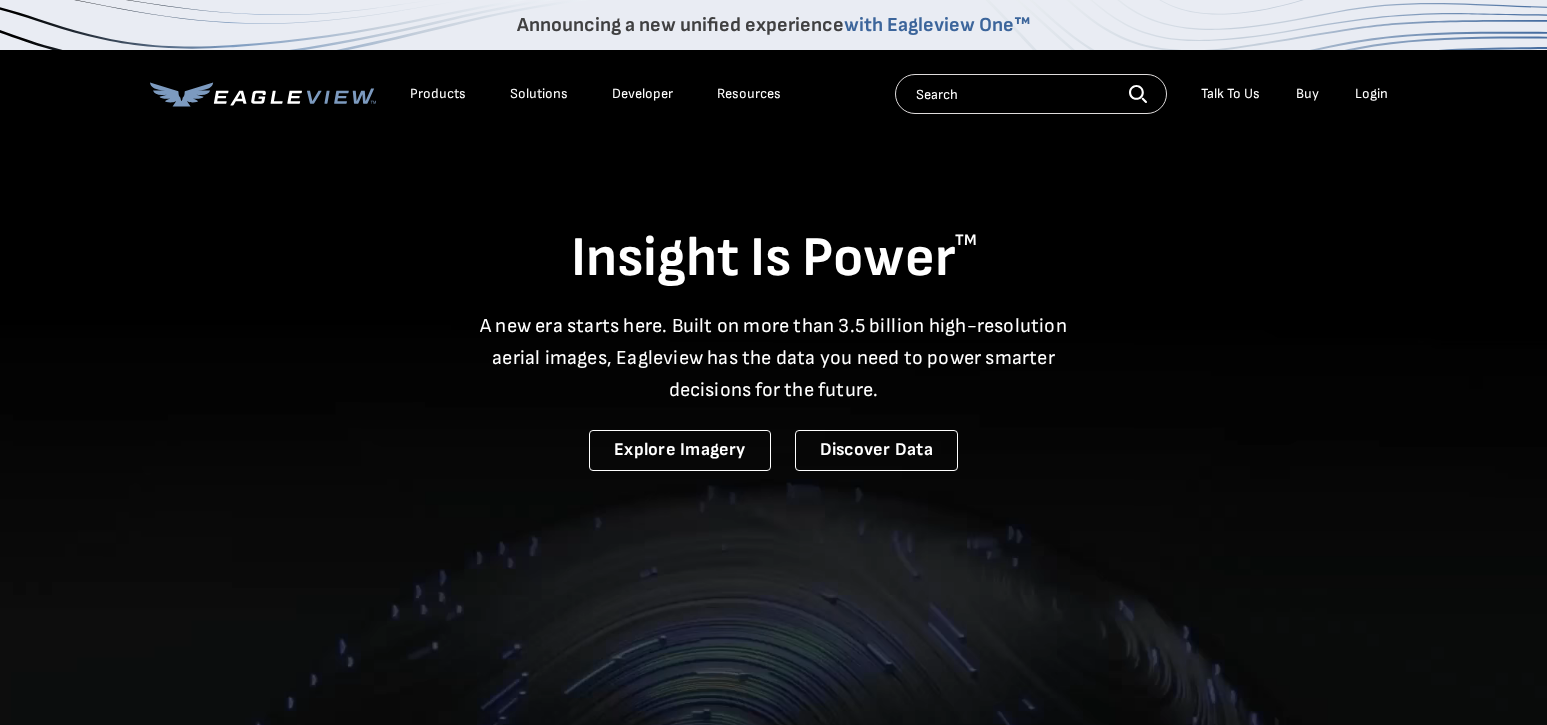 scroll, scrollTop: 0, scrollLeft: 0, axis: both 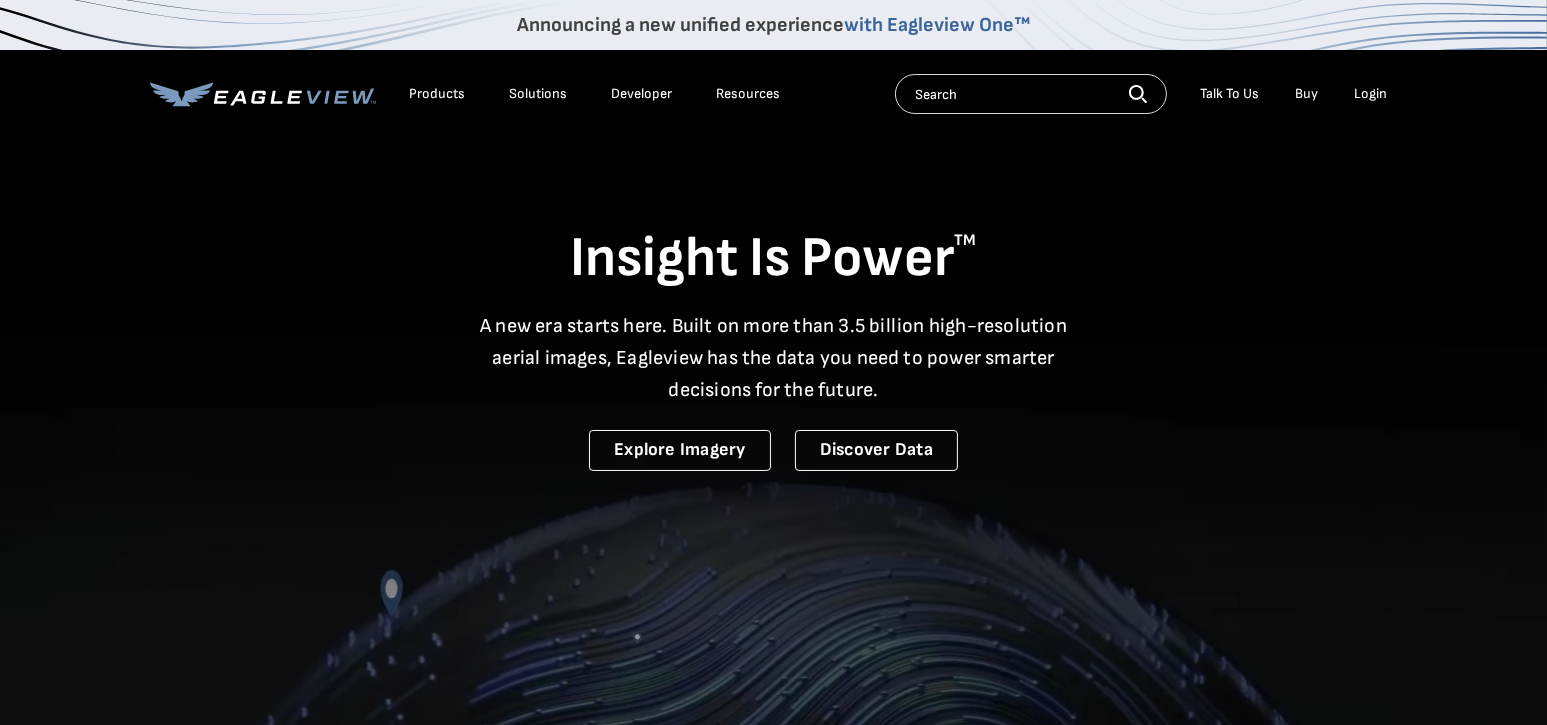 click on "Login" at bounding box center (1371, 94) 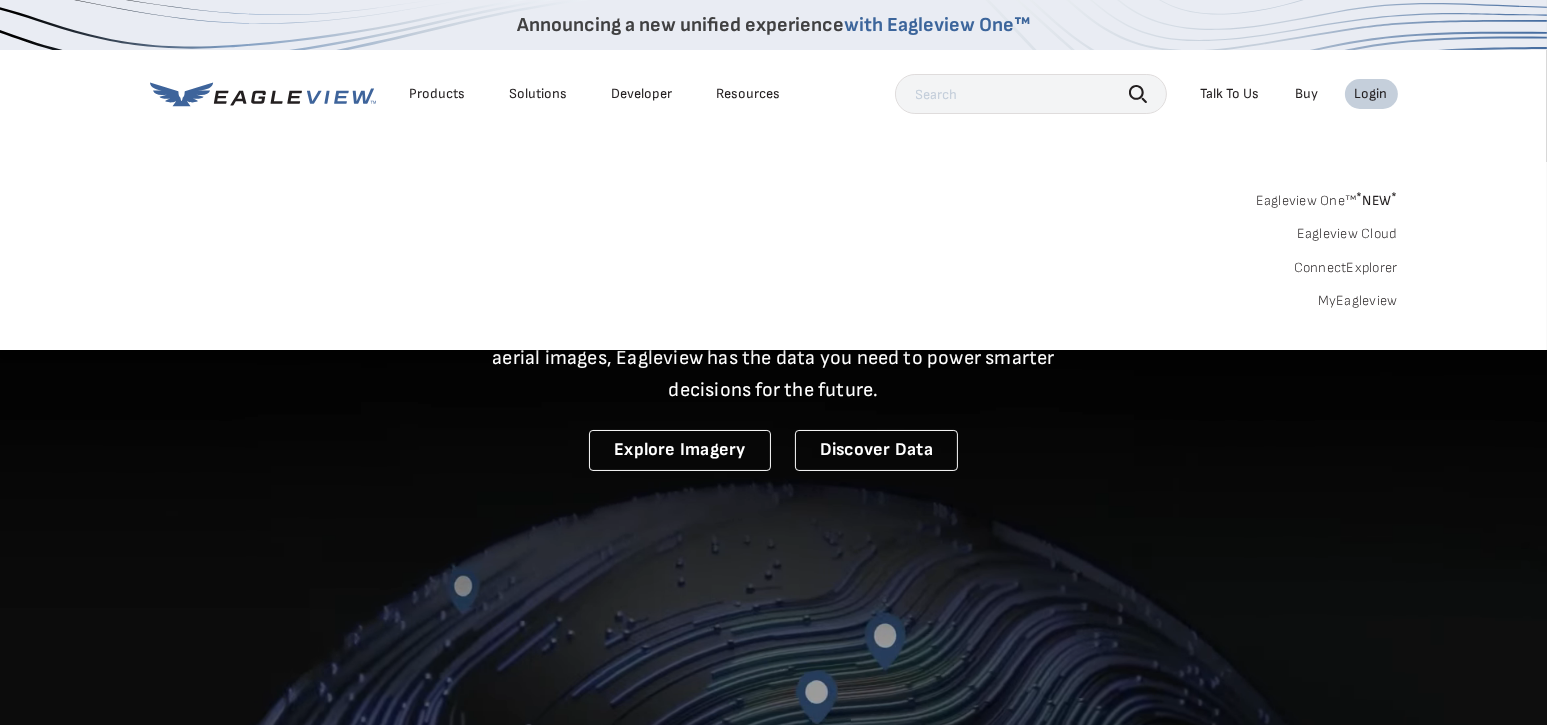 click on "MyEagleview" at bounding box center (1358, 301) 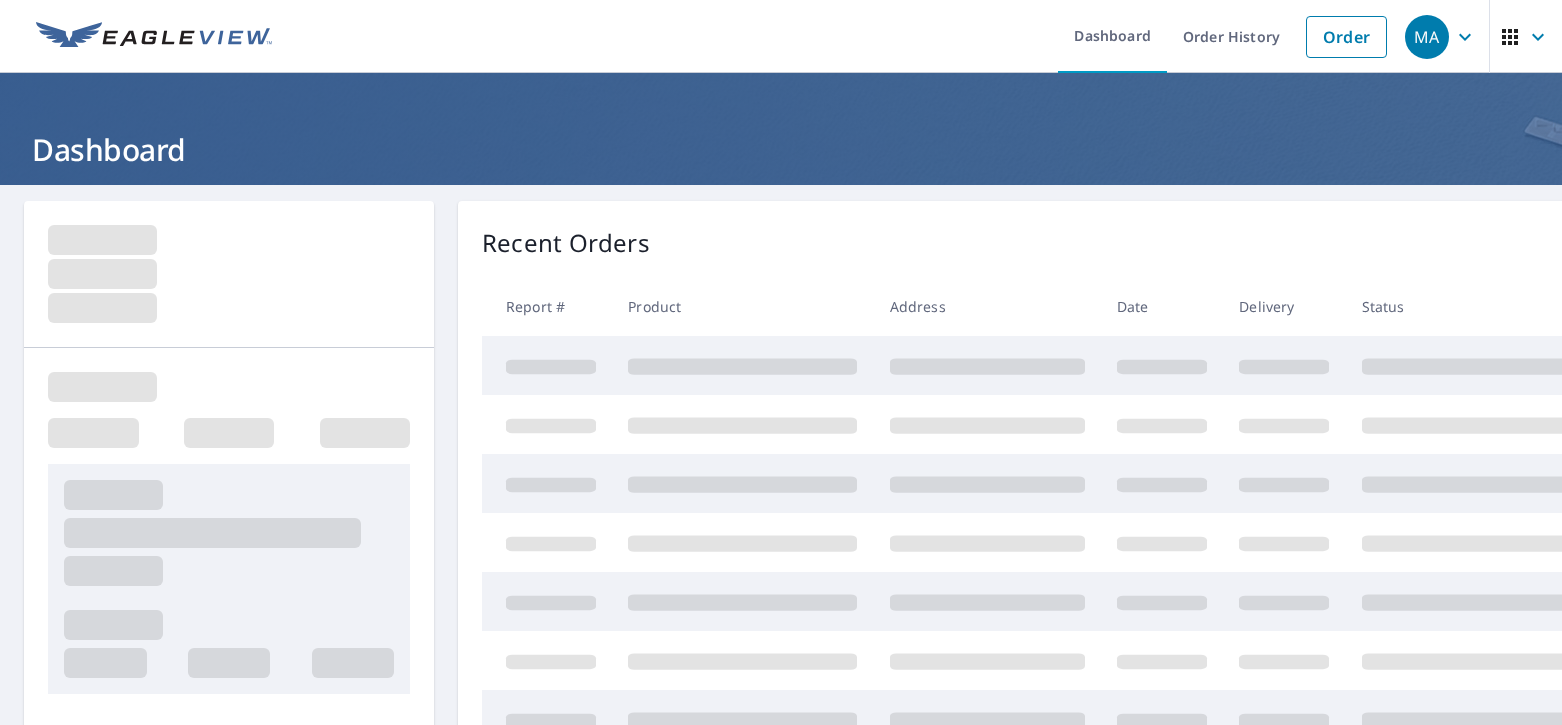 scroll, scrollTop: 0, scrollLeft: 0, axis: both 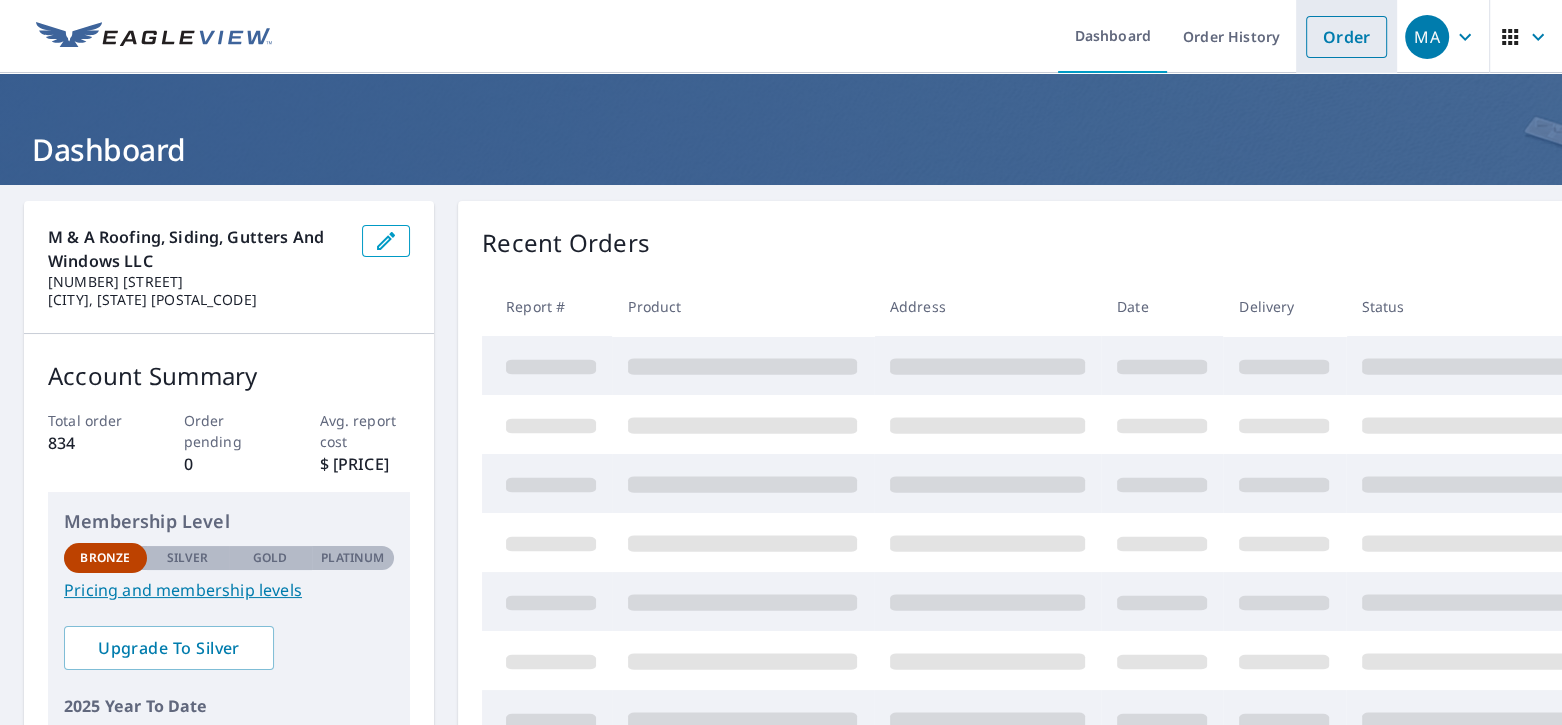 click on "Order" at bounding box center [1346, 37] 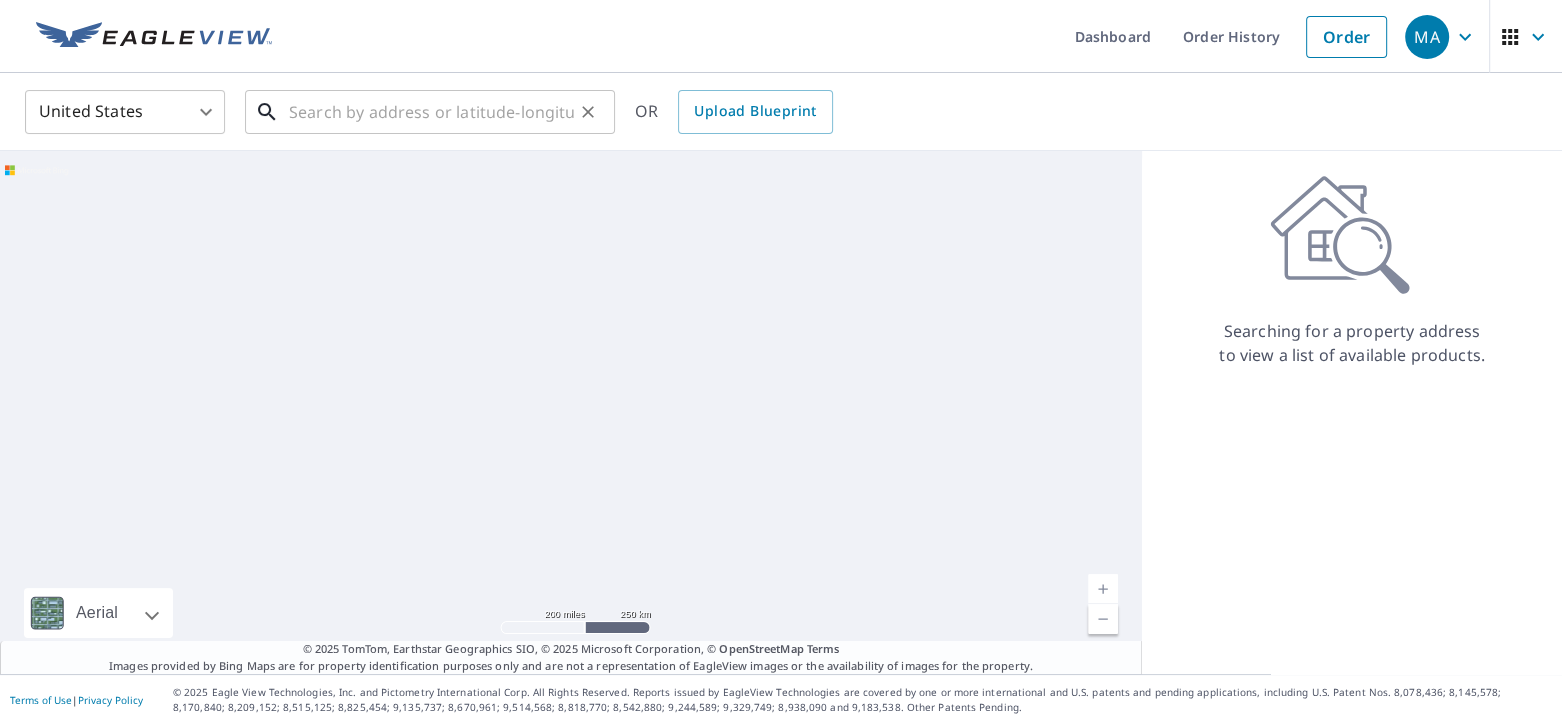 click at bounding box center (431, 112) 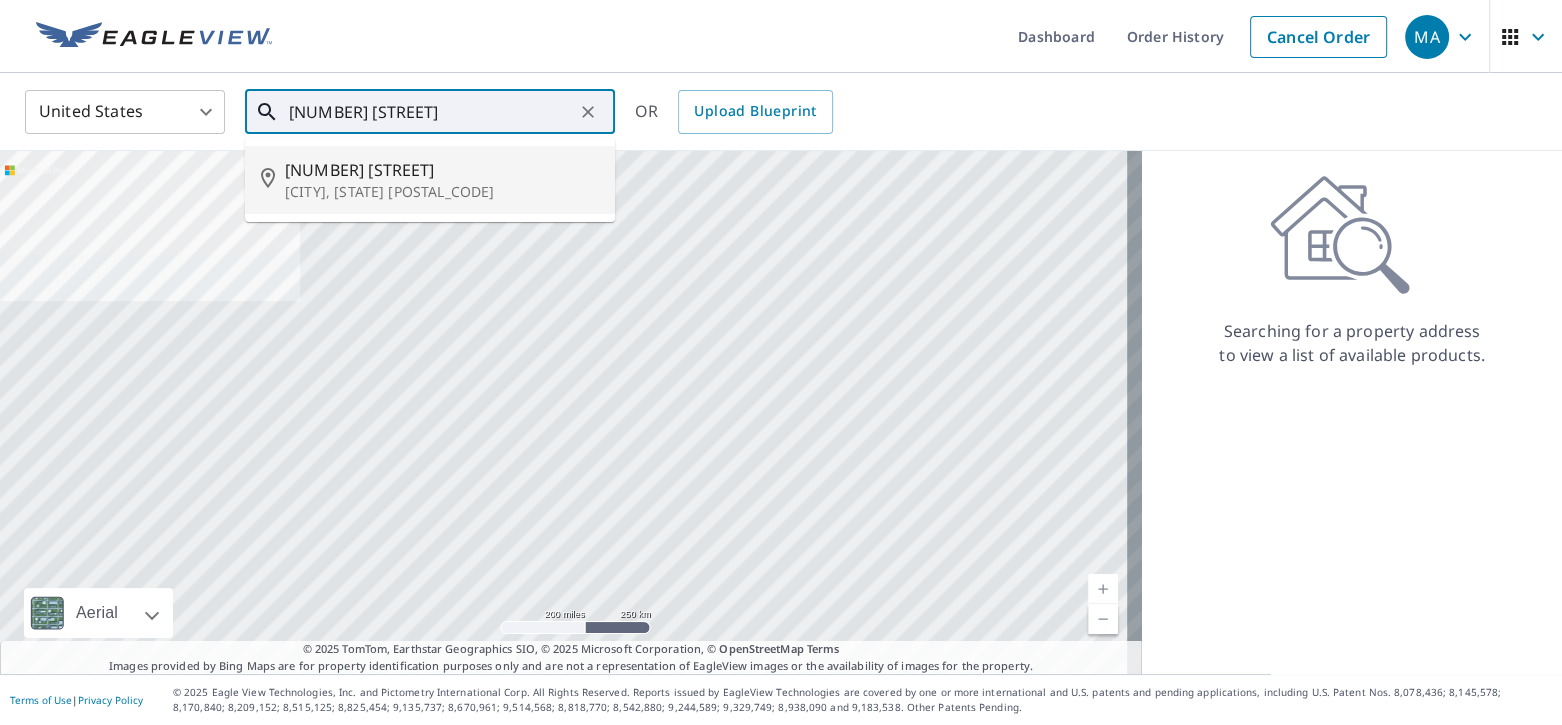 click on "55536 Saint Regis Dr" at bounding box center (442, 170) 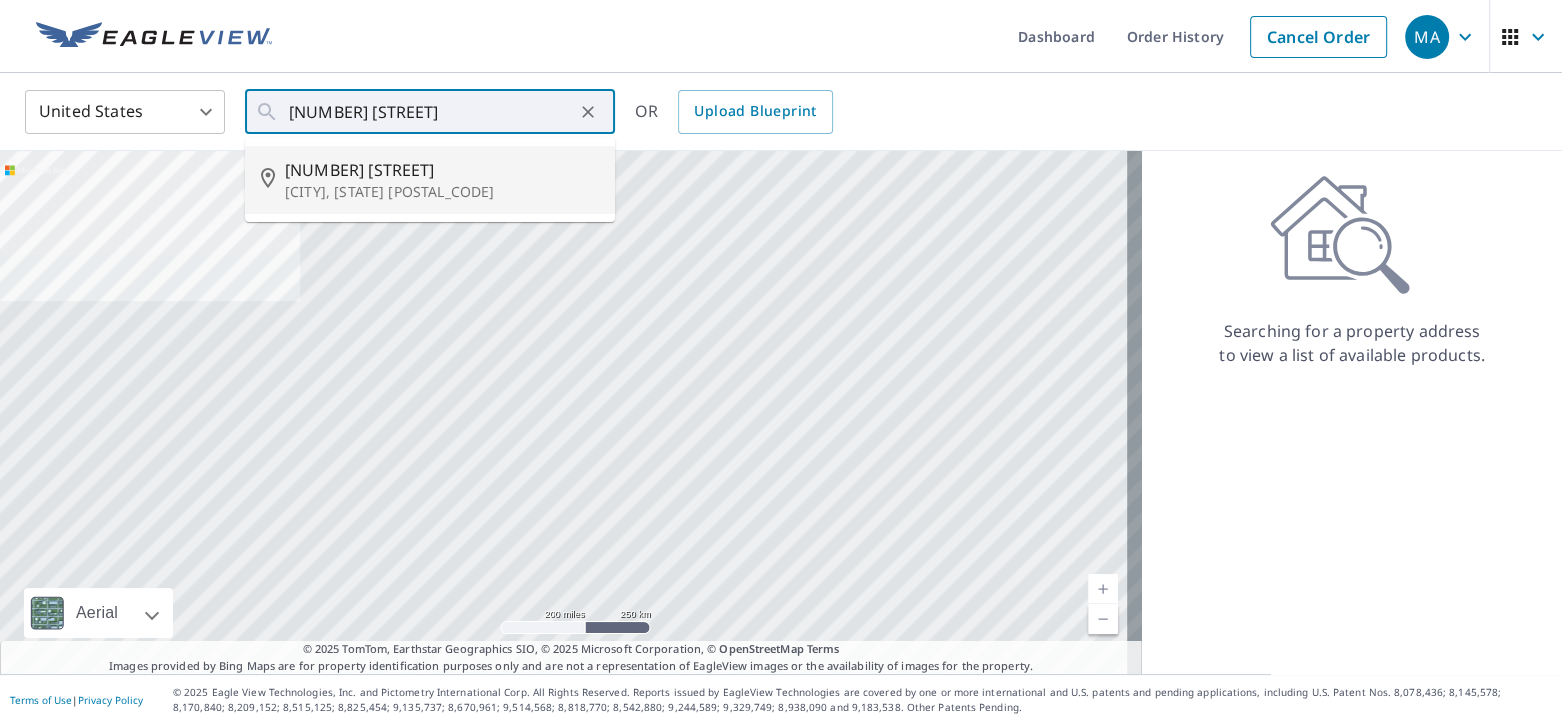 type on "55536 Saint Regis Dr Utica, MI 48315" 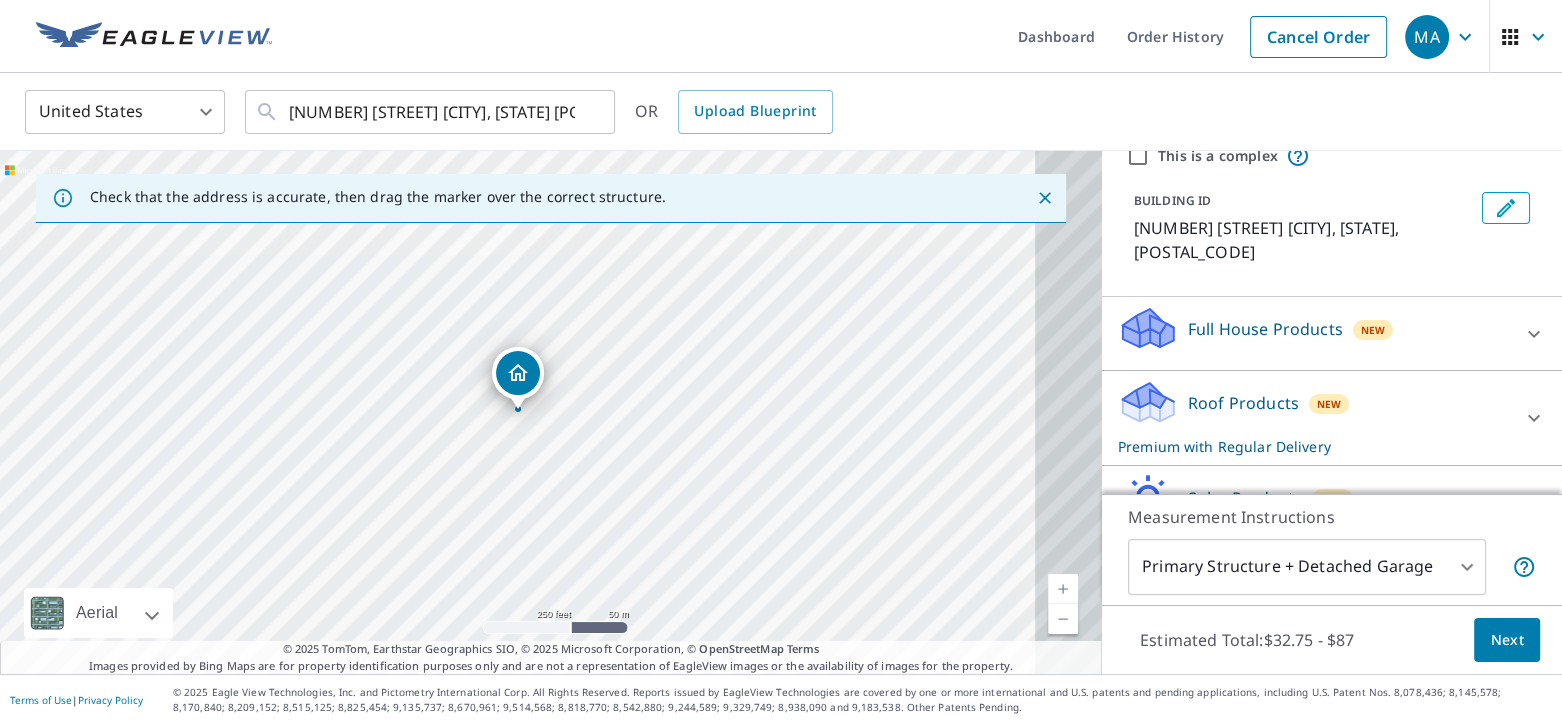 scroll, scrollTop: 120, scrollLeft: 0, axis: vertical 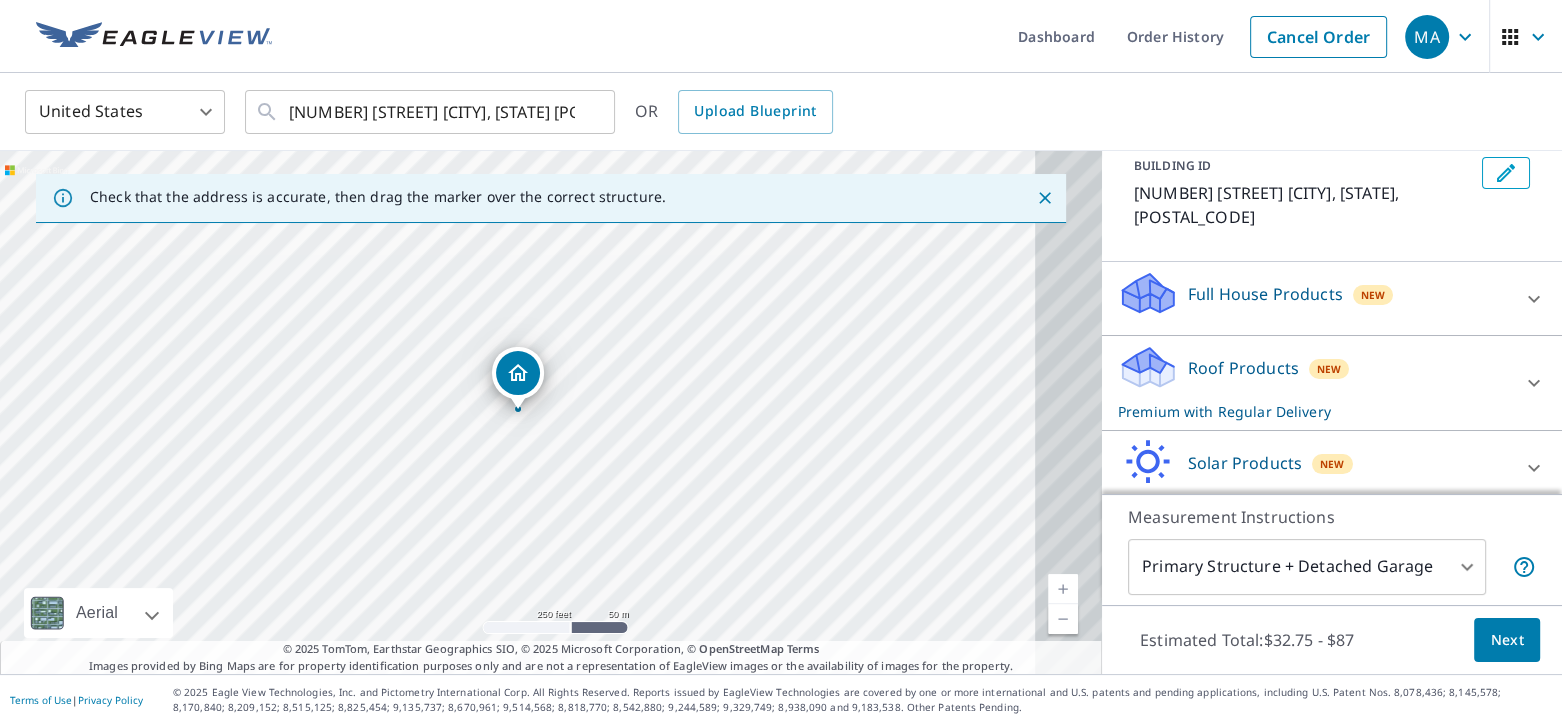 click on "Roof Products New Premium with Regular Delivery" at bounding box center [1314, 383] 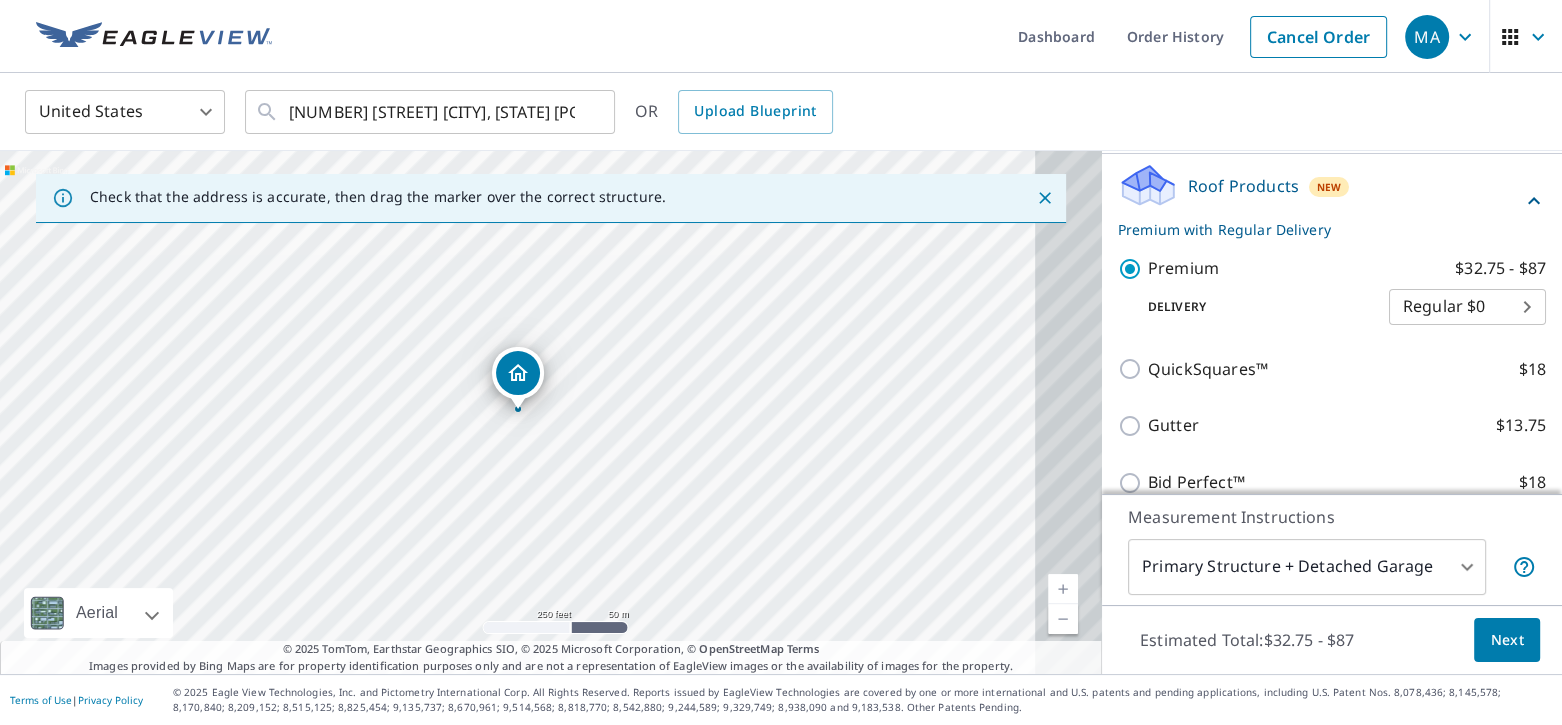 scroll, scrollTop: 320, scrollLeft: 0, axis: vertical 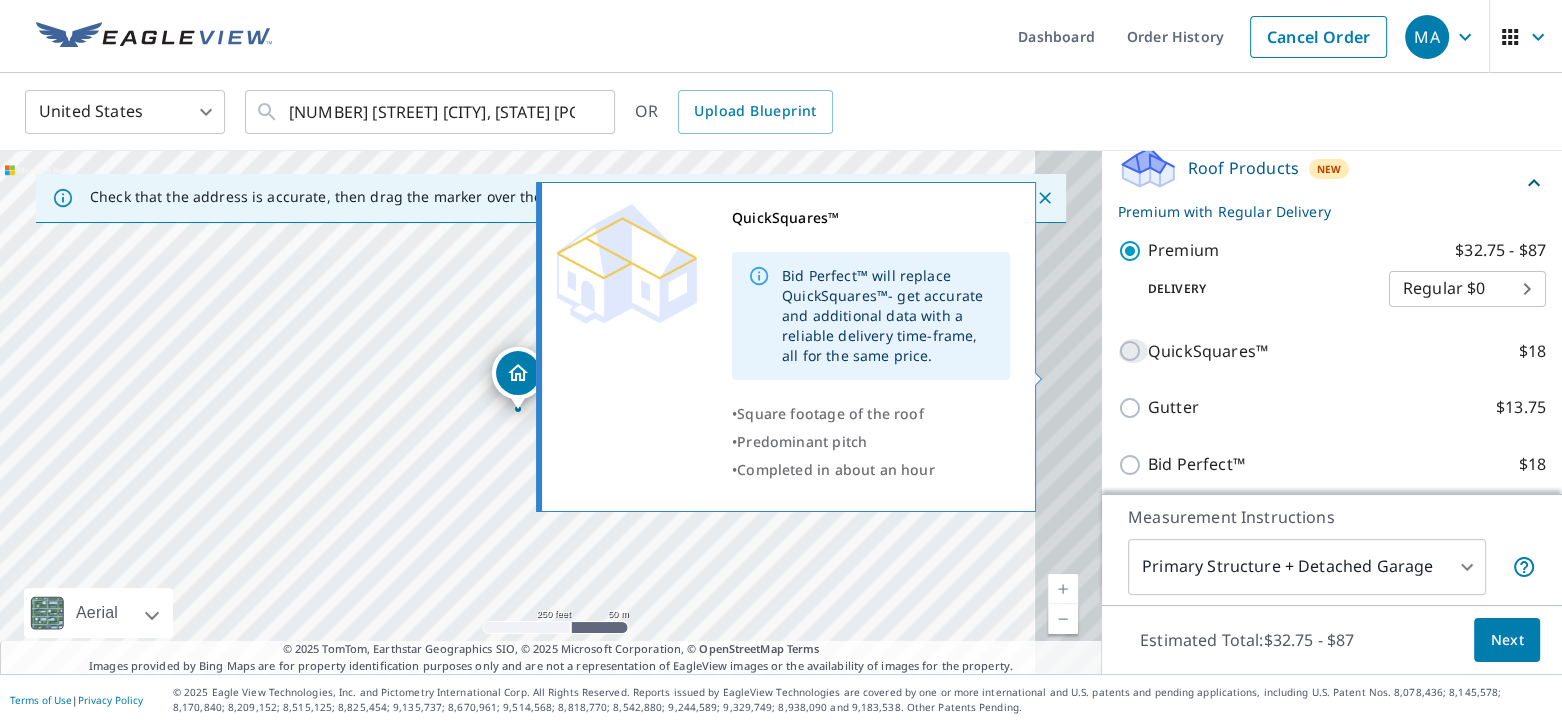 click on "QuickSquares™ $18" at bounding box center (1133, 351) 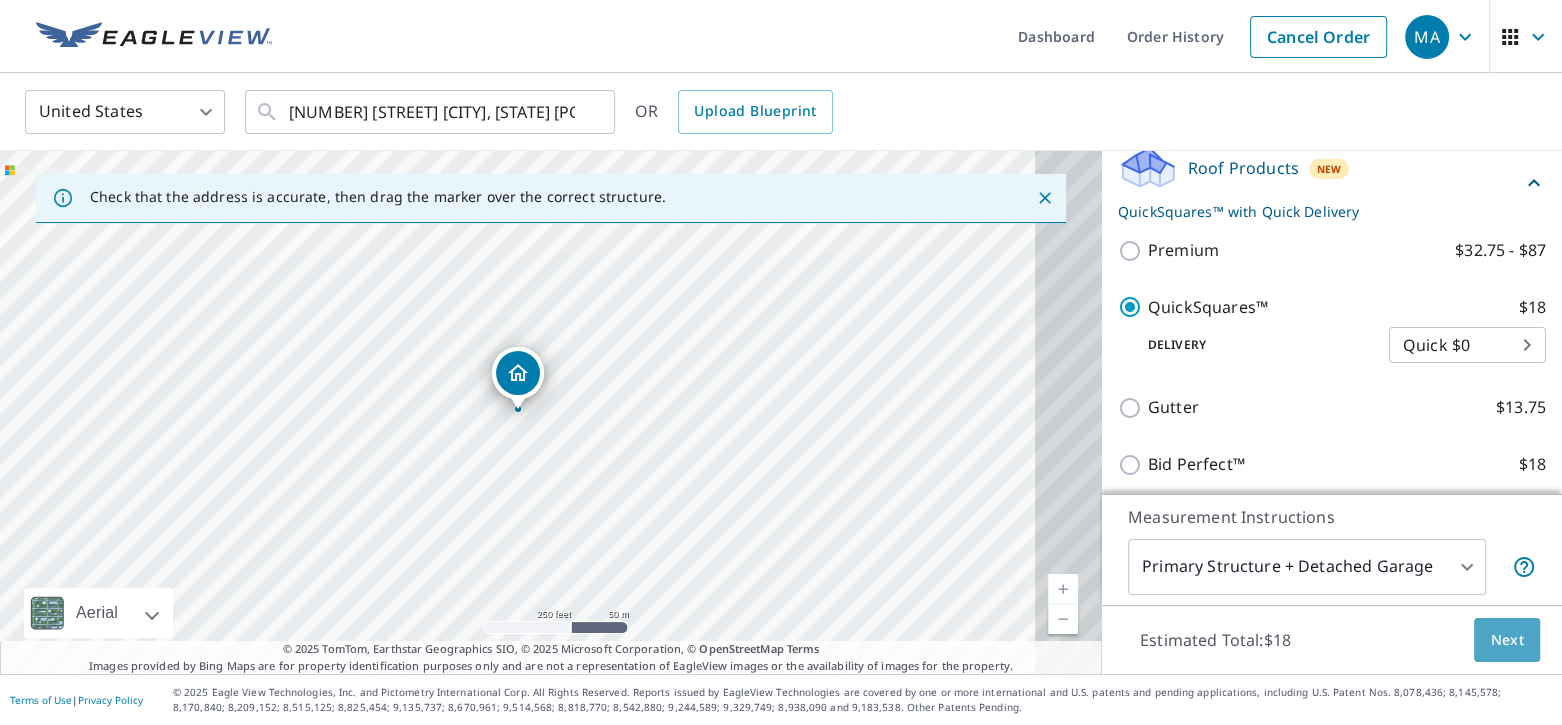 click on "Next" at bounding box center [1507, 640] 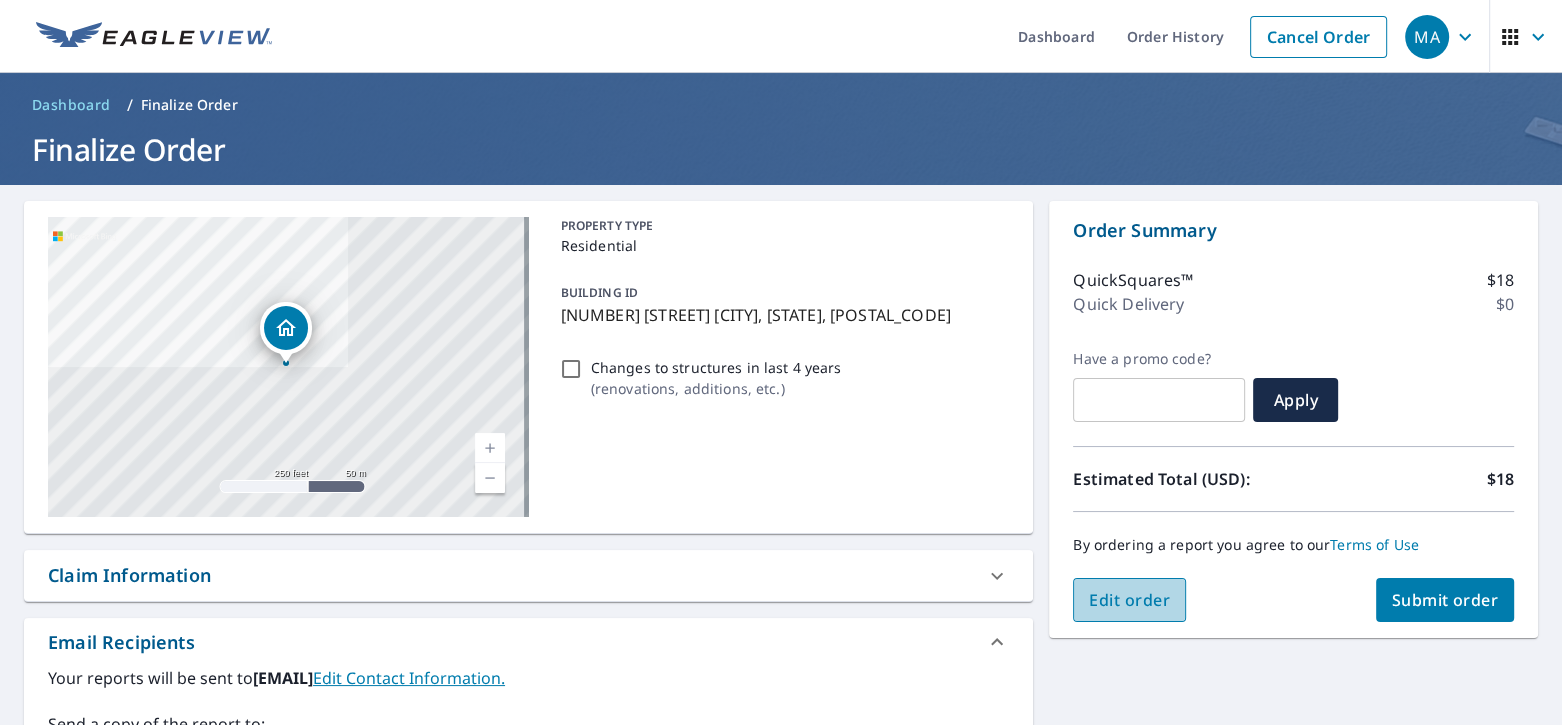 click on "Edit order" at bounding box center (1129, 600) 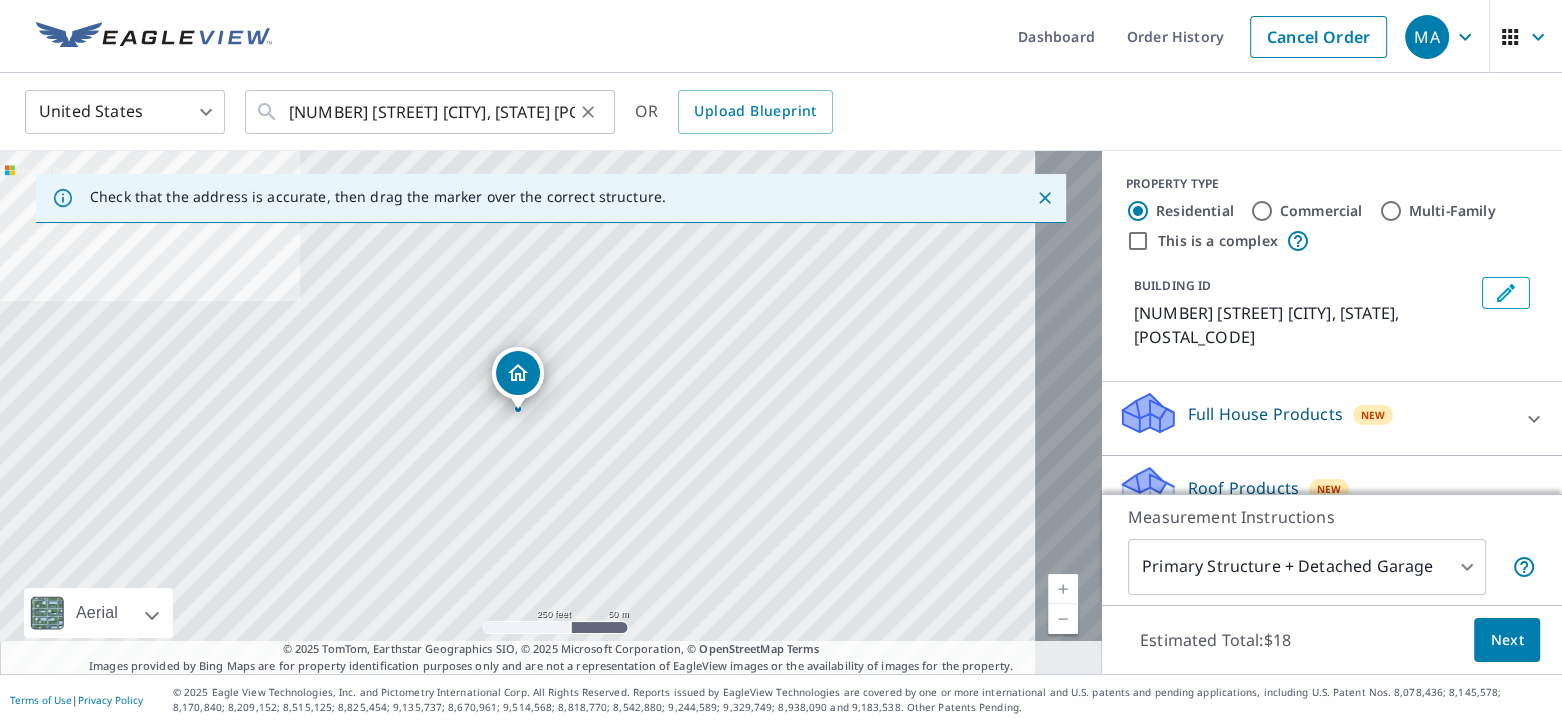 click on "55536 Saint Regis Dr Utica, MI 48315 ​" at bounding box center (430, 112) 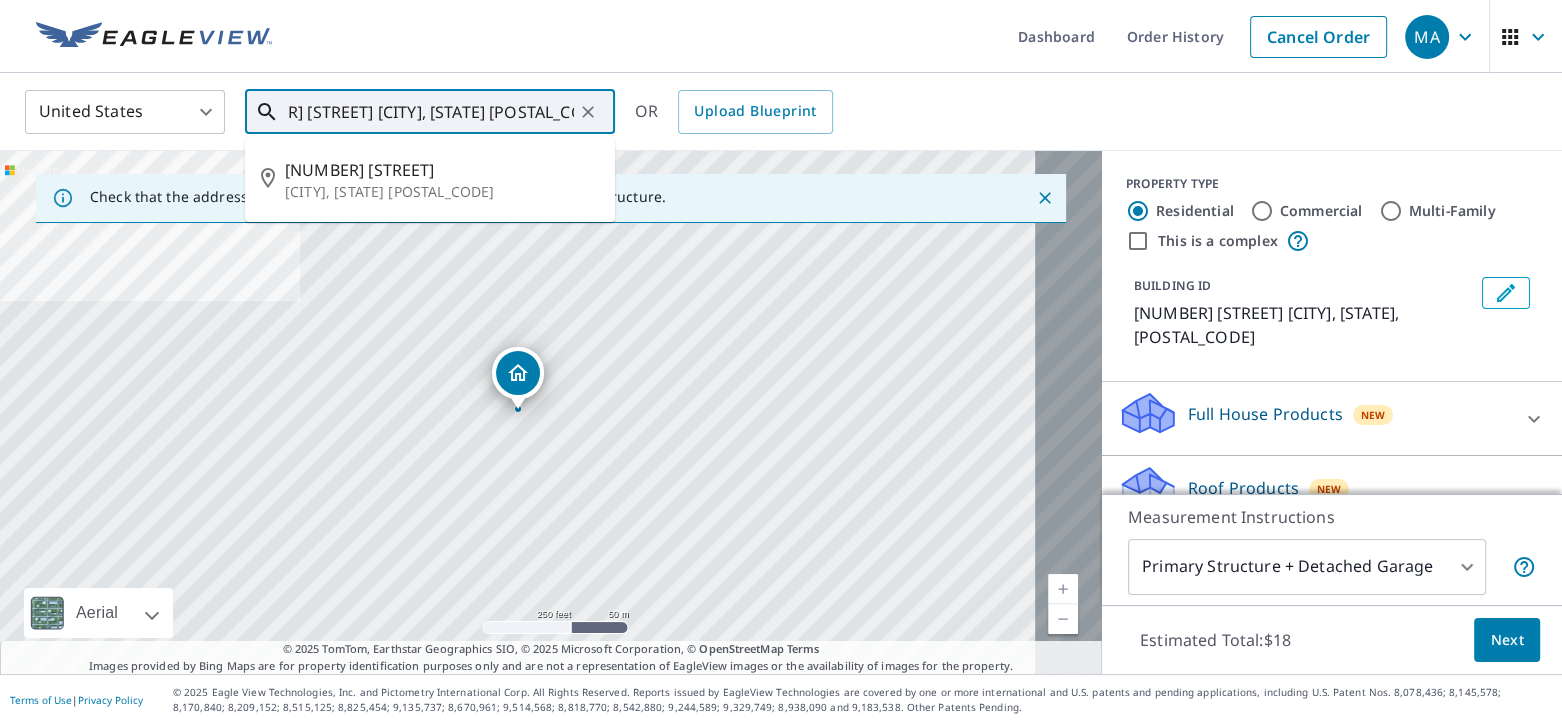 scroll, scrollTop: 0, scrollLeft: 77, axis: horizontal 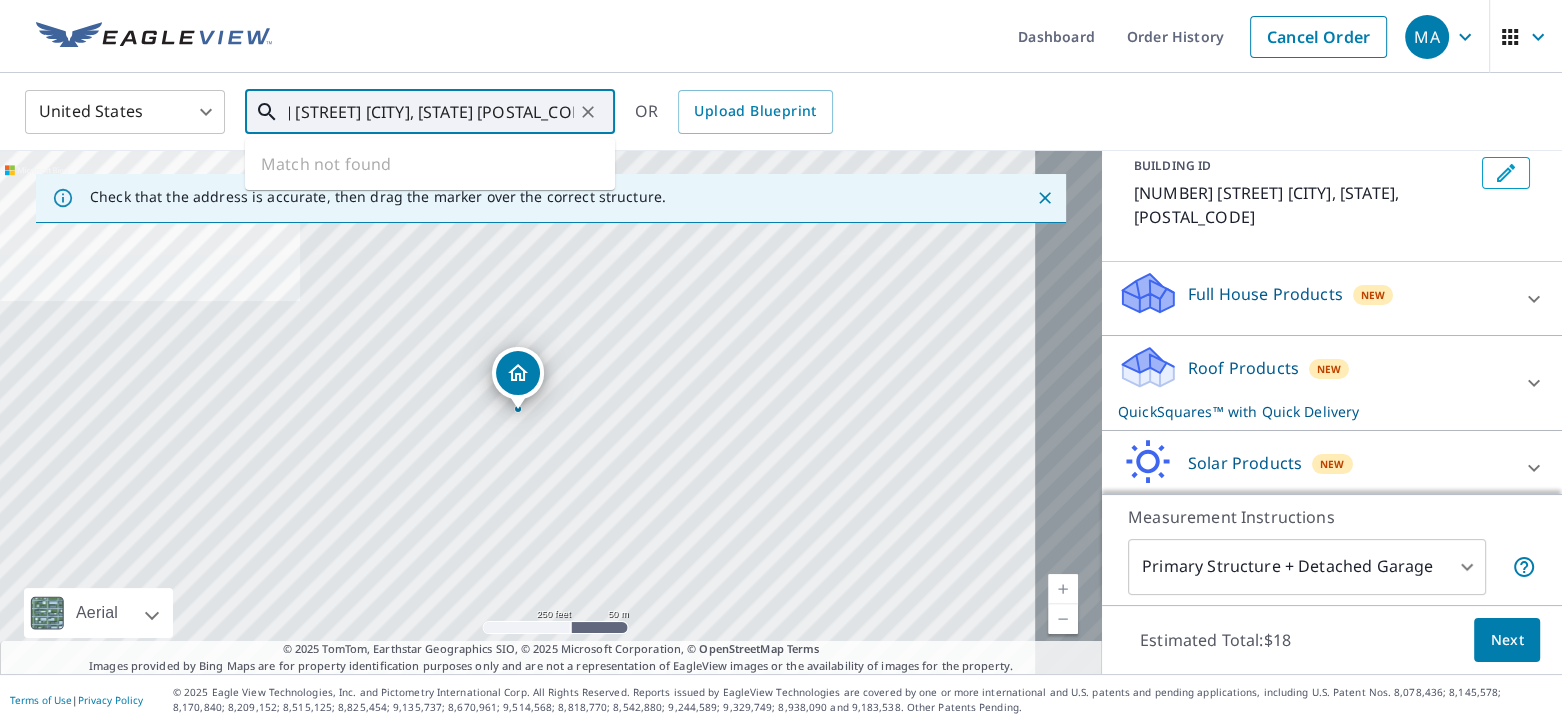 type on "55536 Saint Regis Dr Utica, MI 48310" 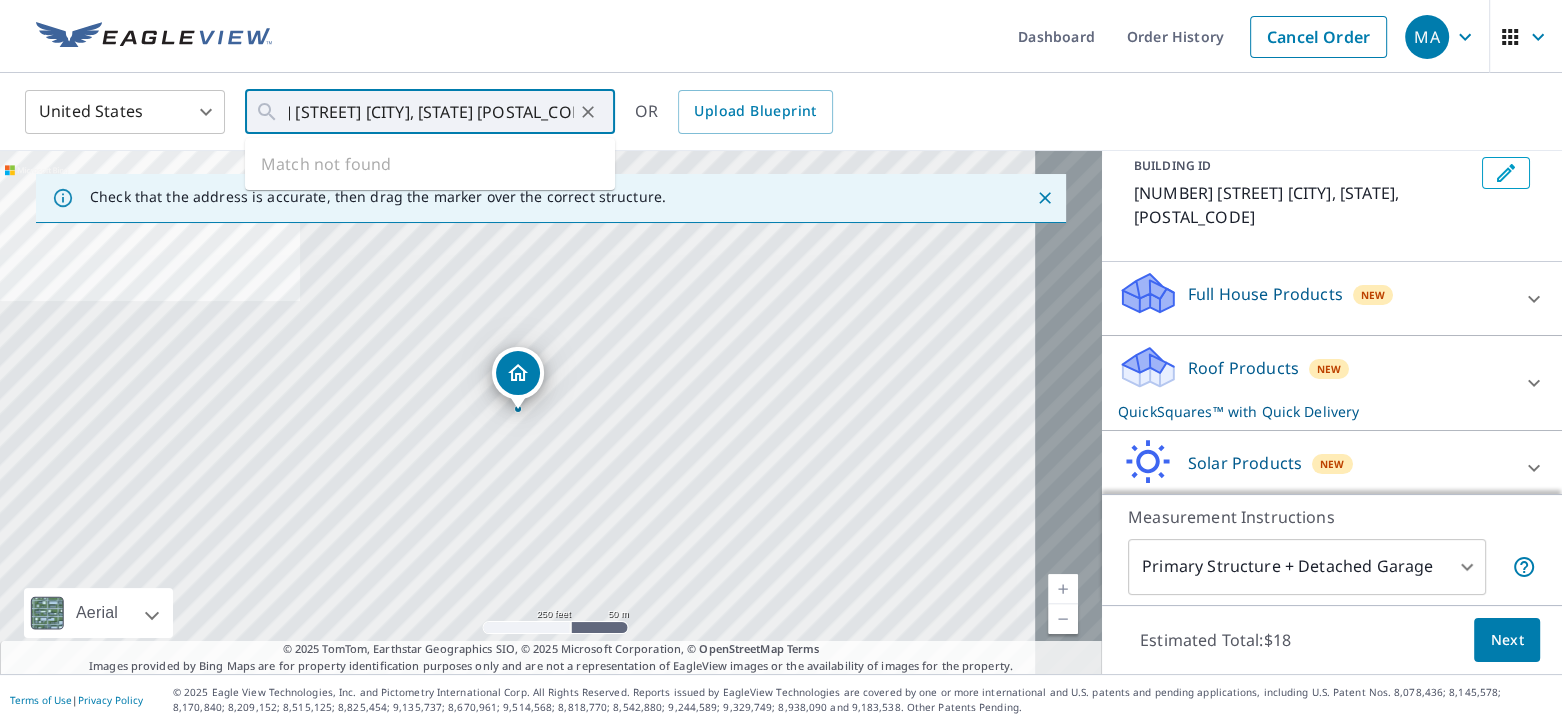 scroll, scrollTop: 0, scrollLeft: 0, axis: both 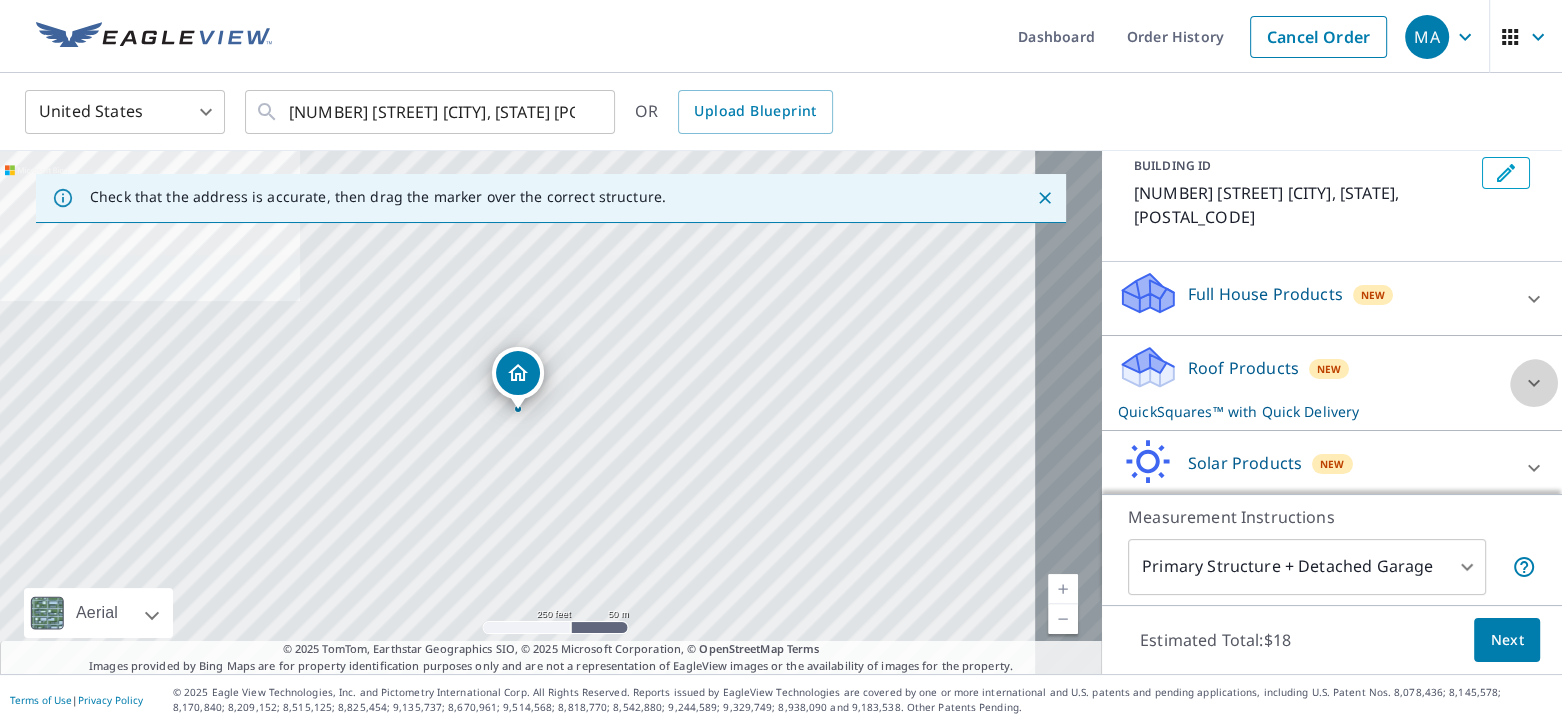click 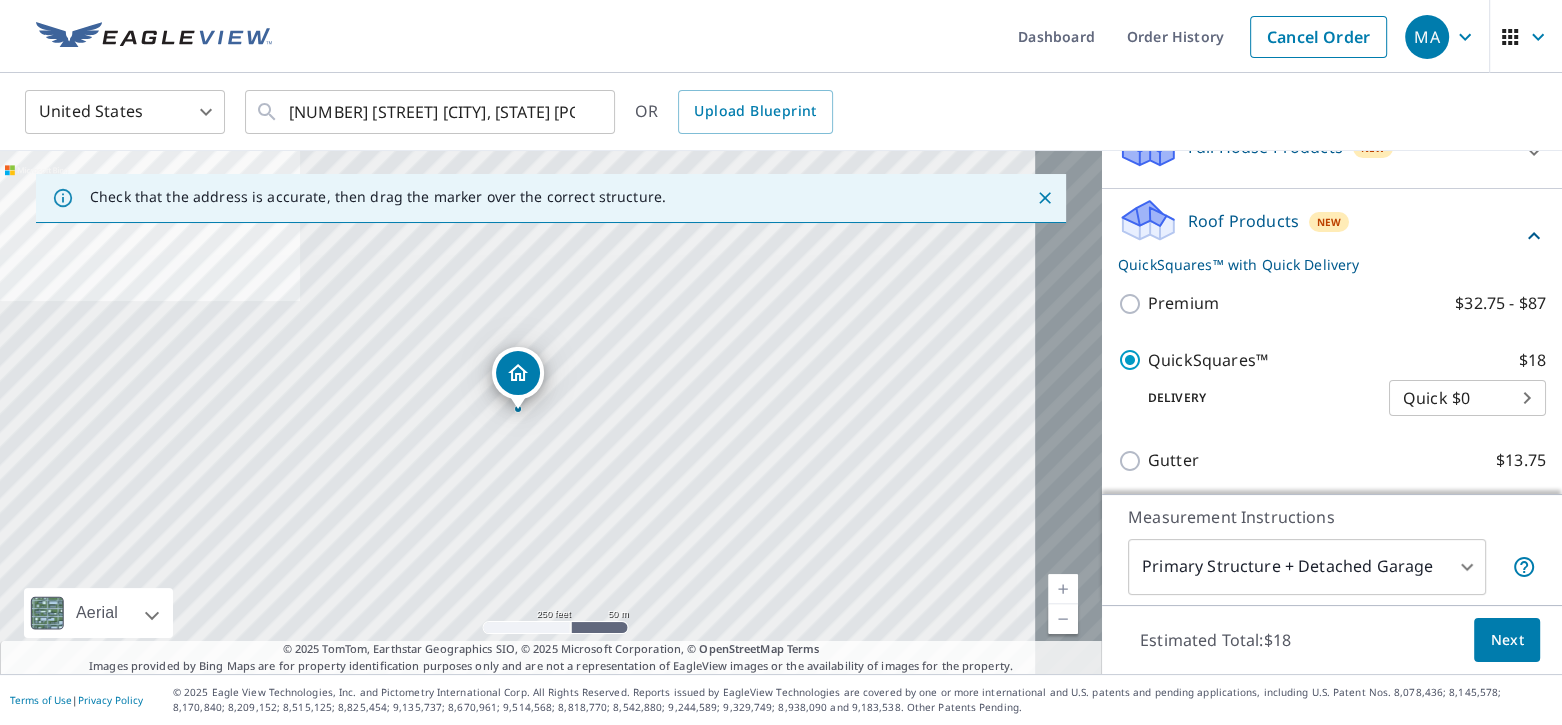scroll, scrollTop: 279, scrollLeft: 0, axis: vertical 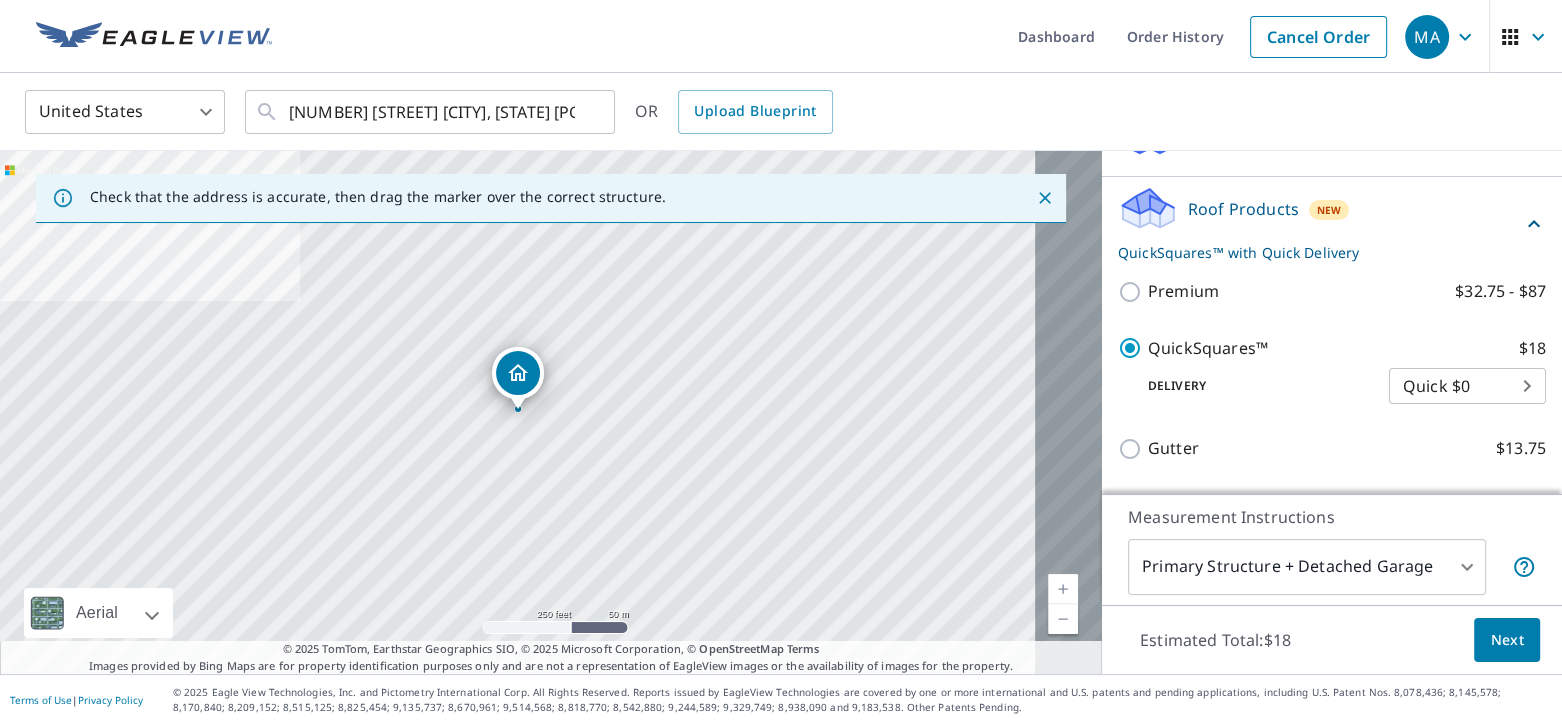 click on "Next" at bounding box center [1507, 640] 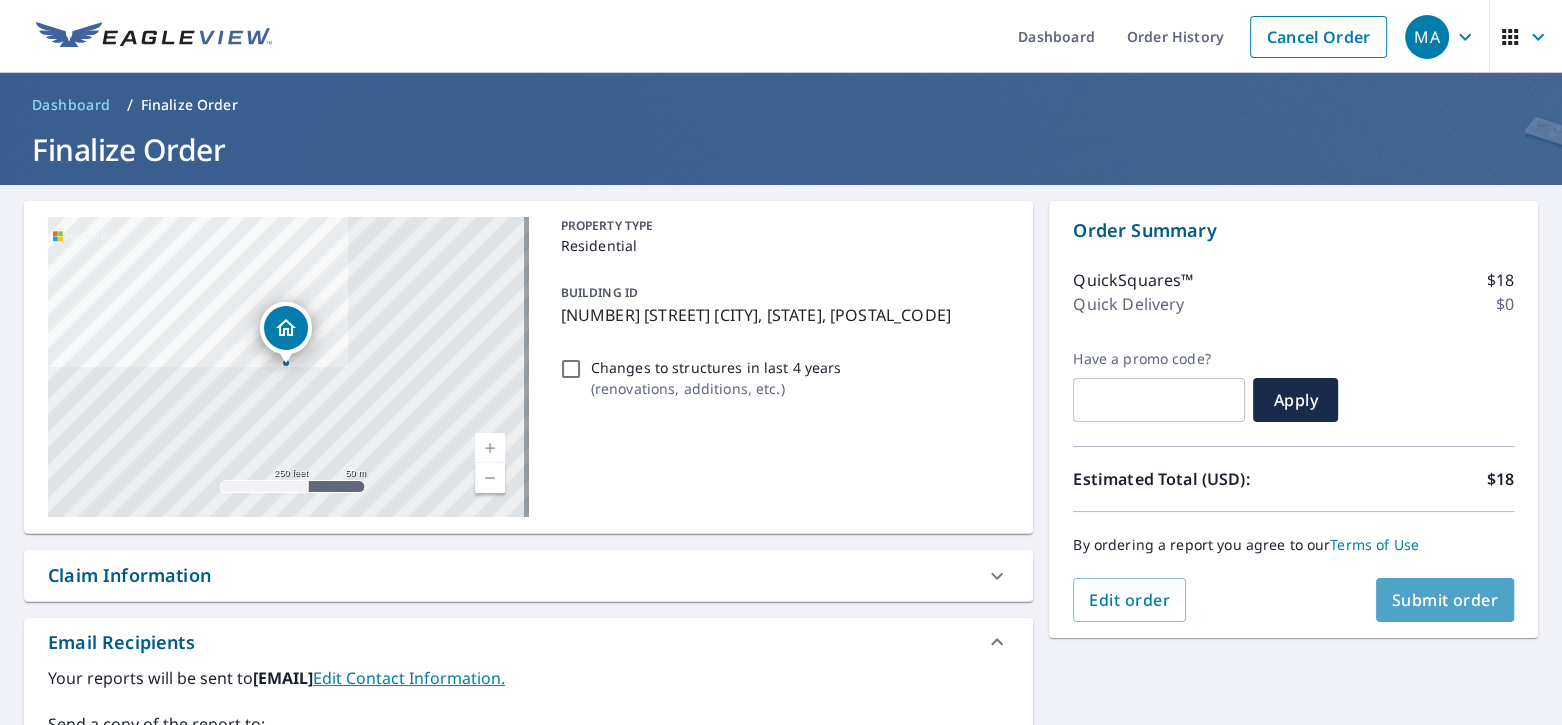 click on "Submit order" at bounding box center [1445, 600] 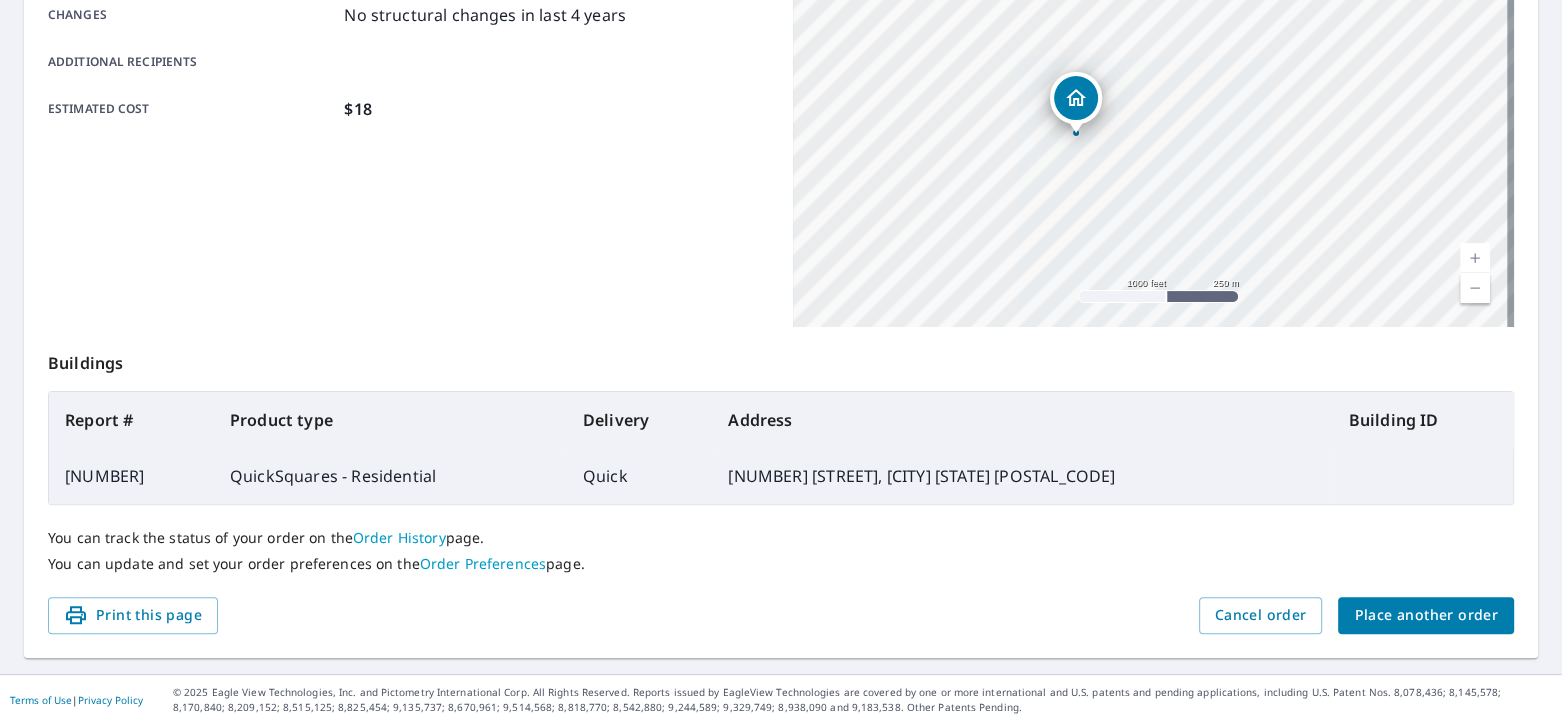scroll, scrollTop: 456, scrollLeft: 0, axis: vertical 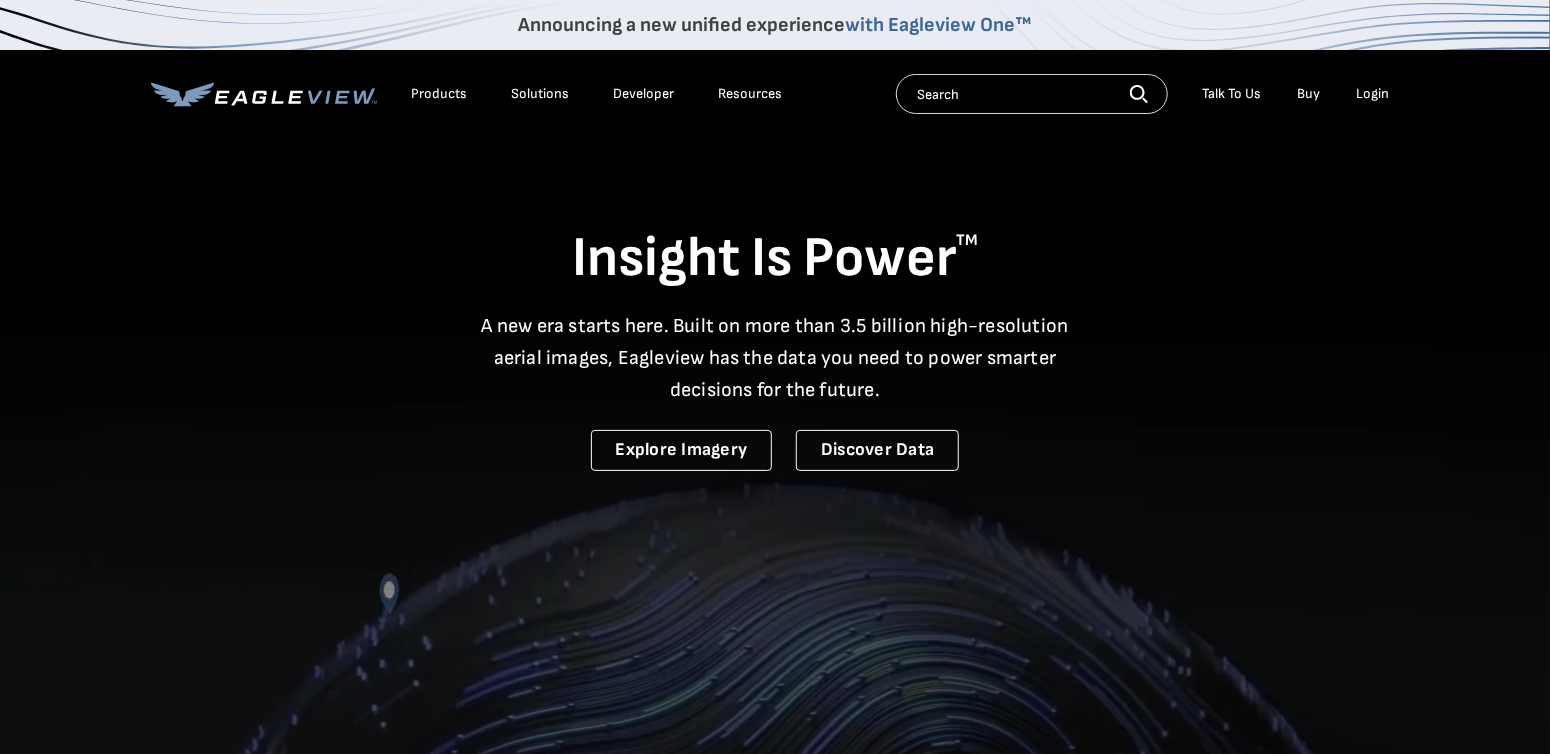 click on "Login" at bounding box center (1372, 94) 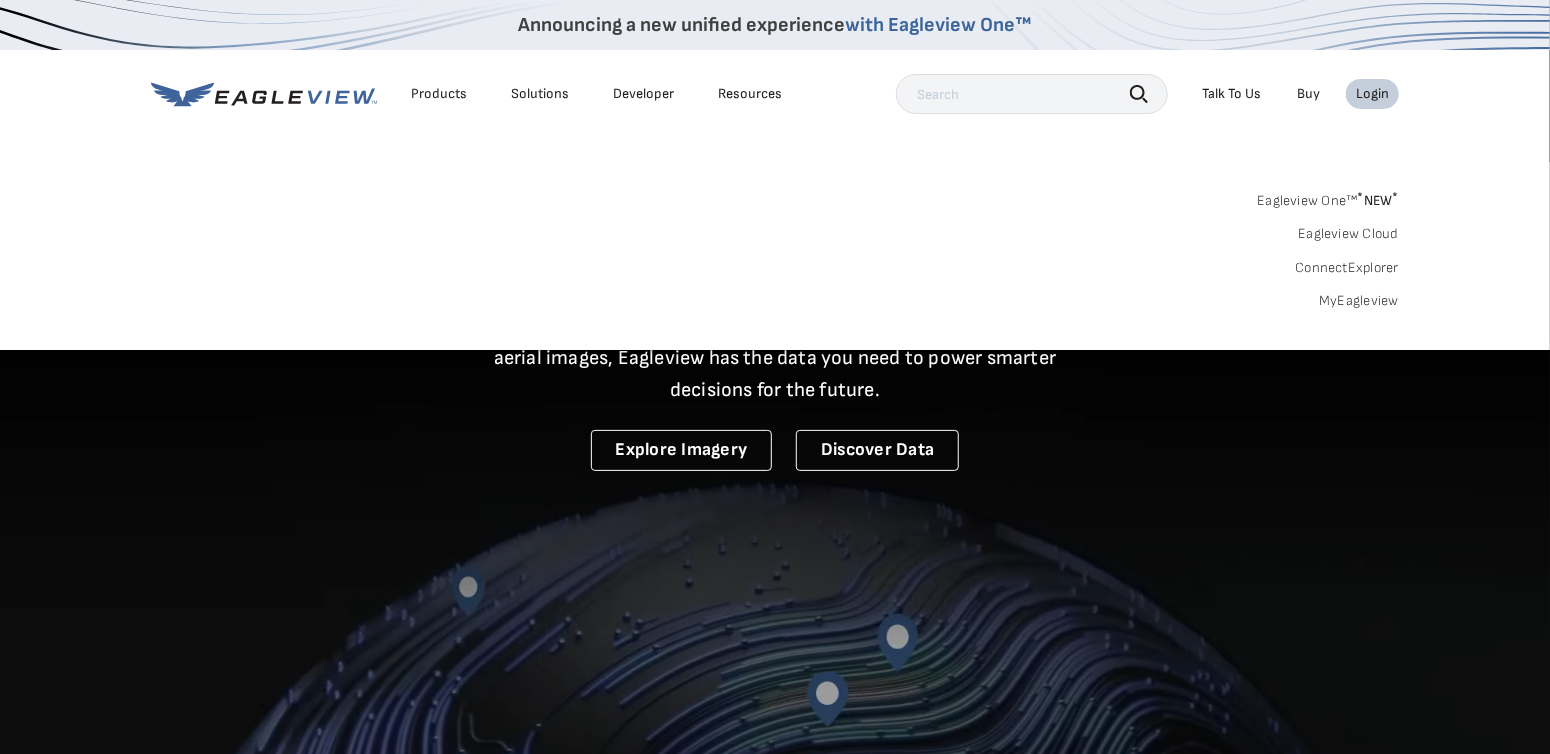 click on "MyEagleview" at bounding box center [1359, 301] 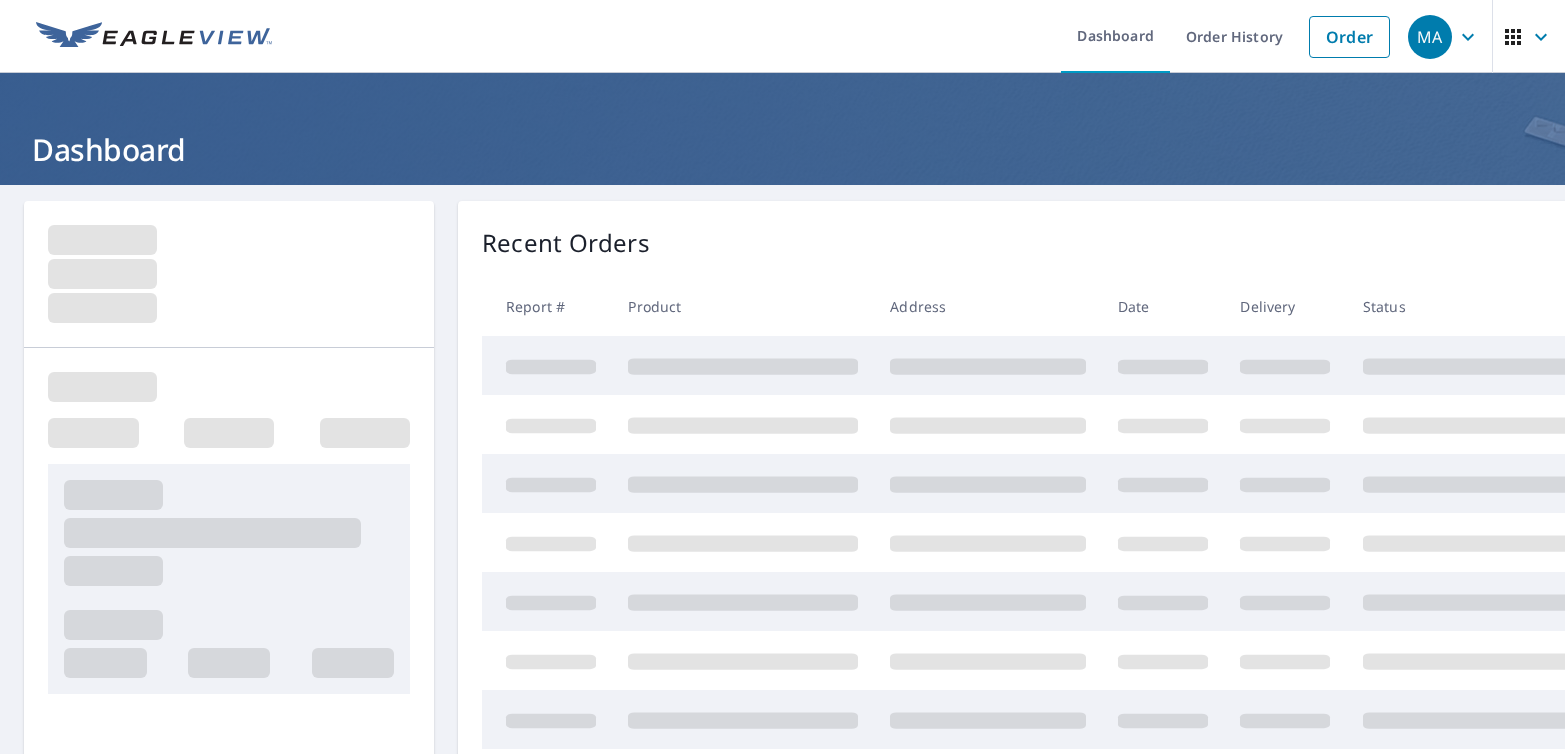 scroll, scrollTop: 0, scrollLeft: 0, axis: both 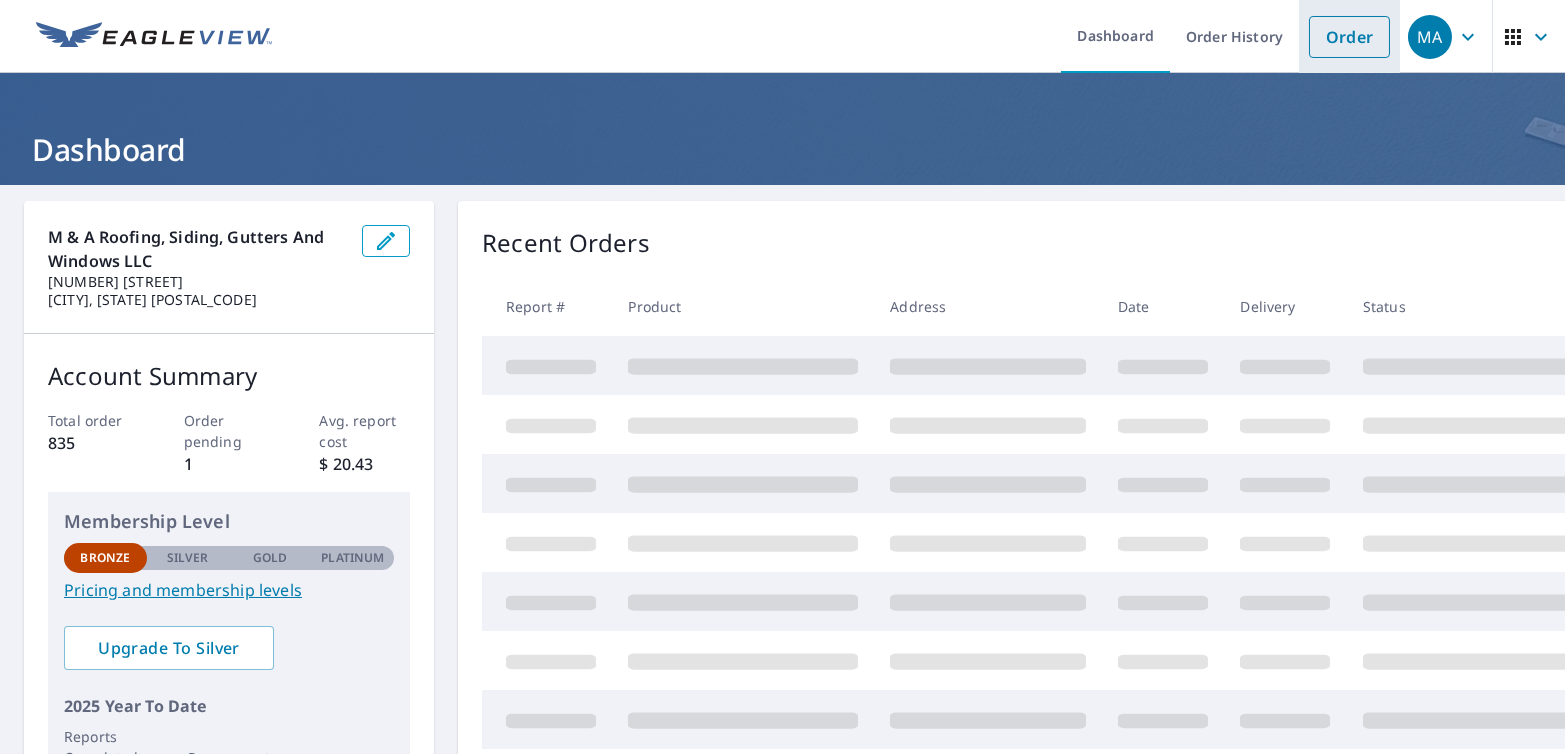 click on "Order" at bounding box center [1349, 37] 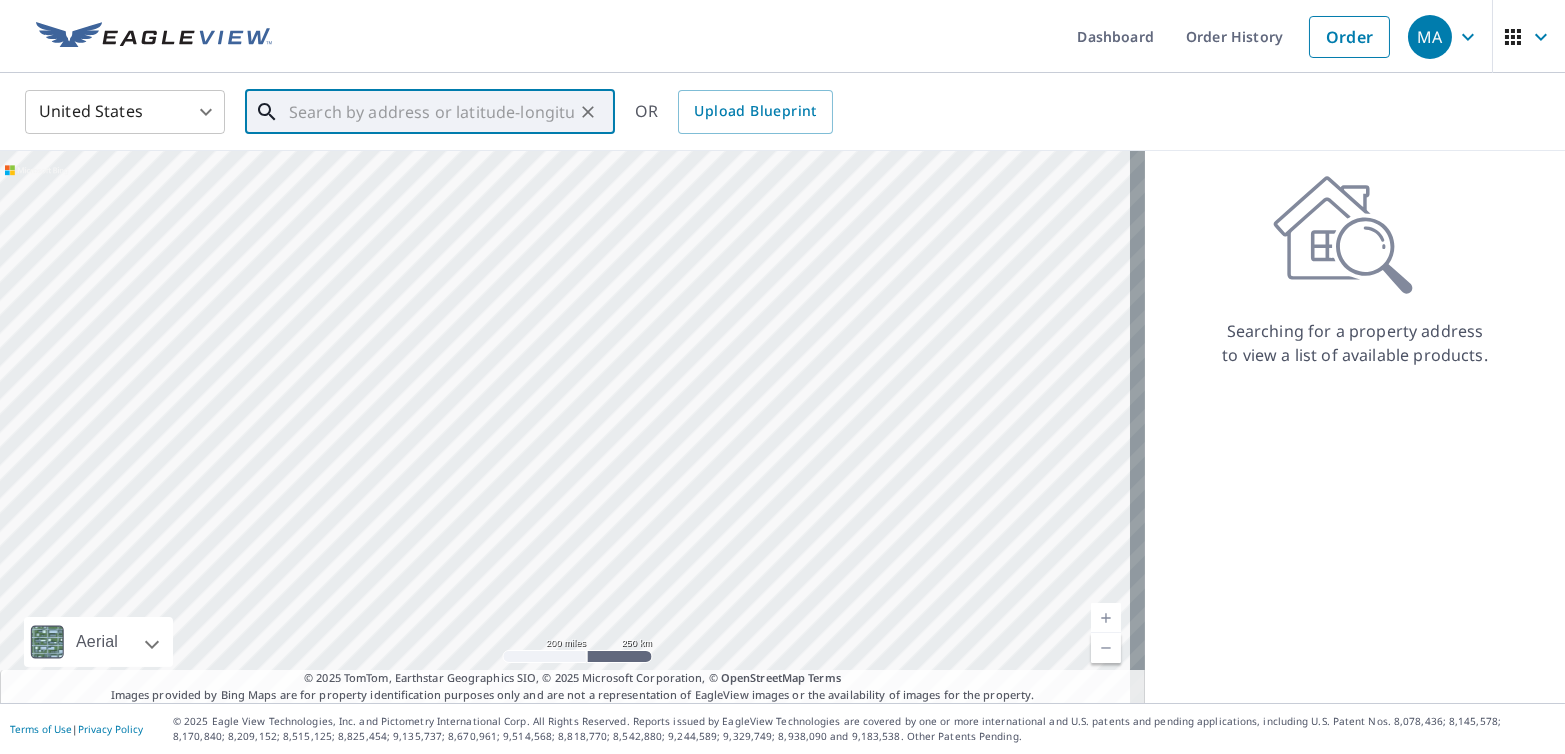 click at bounding box center (431, 112) 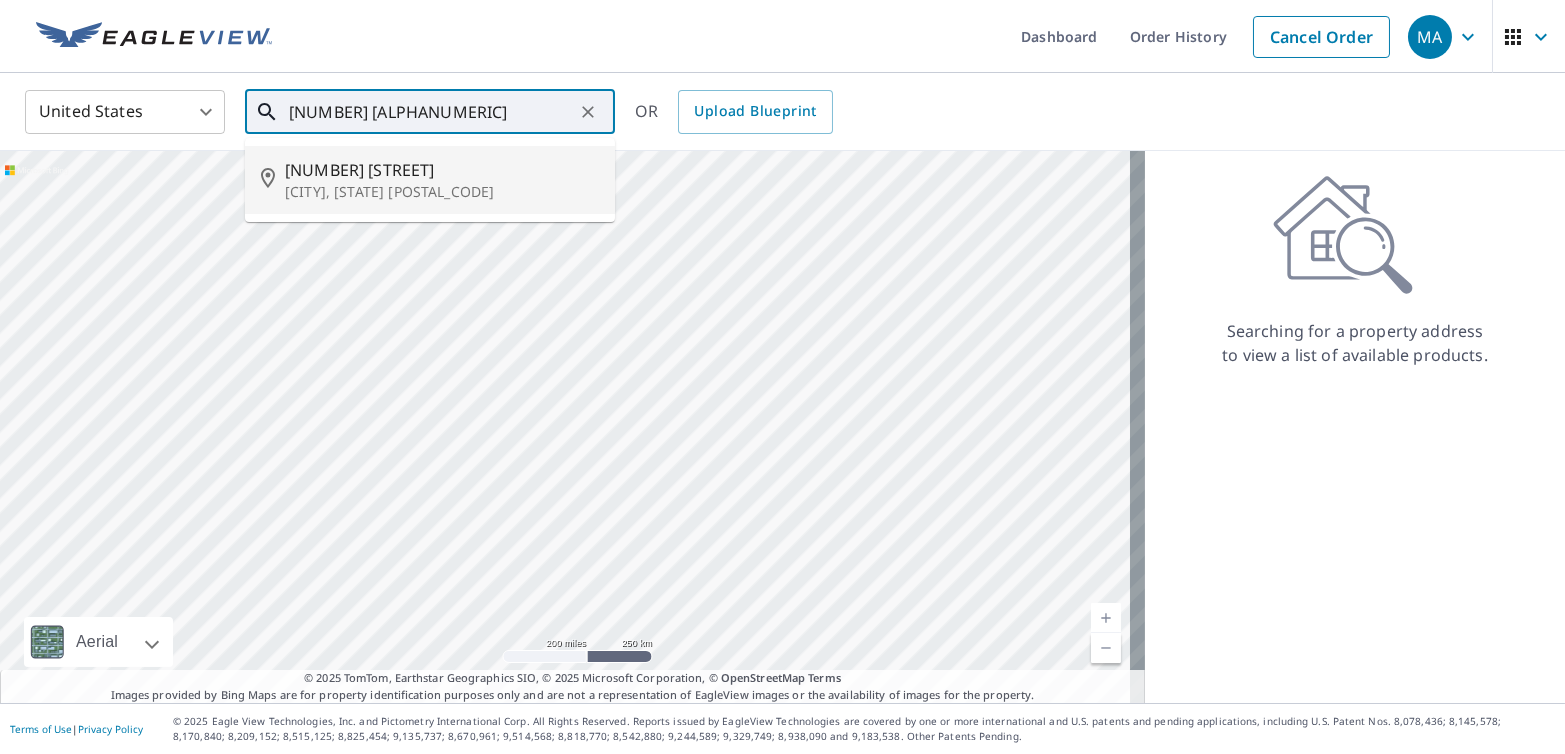 click on "[NUMBER] [STREET]" at bounding box center (442, 170) 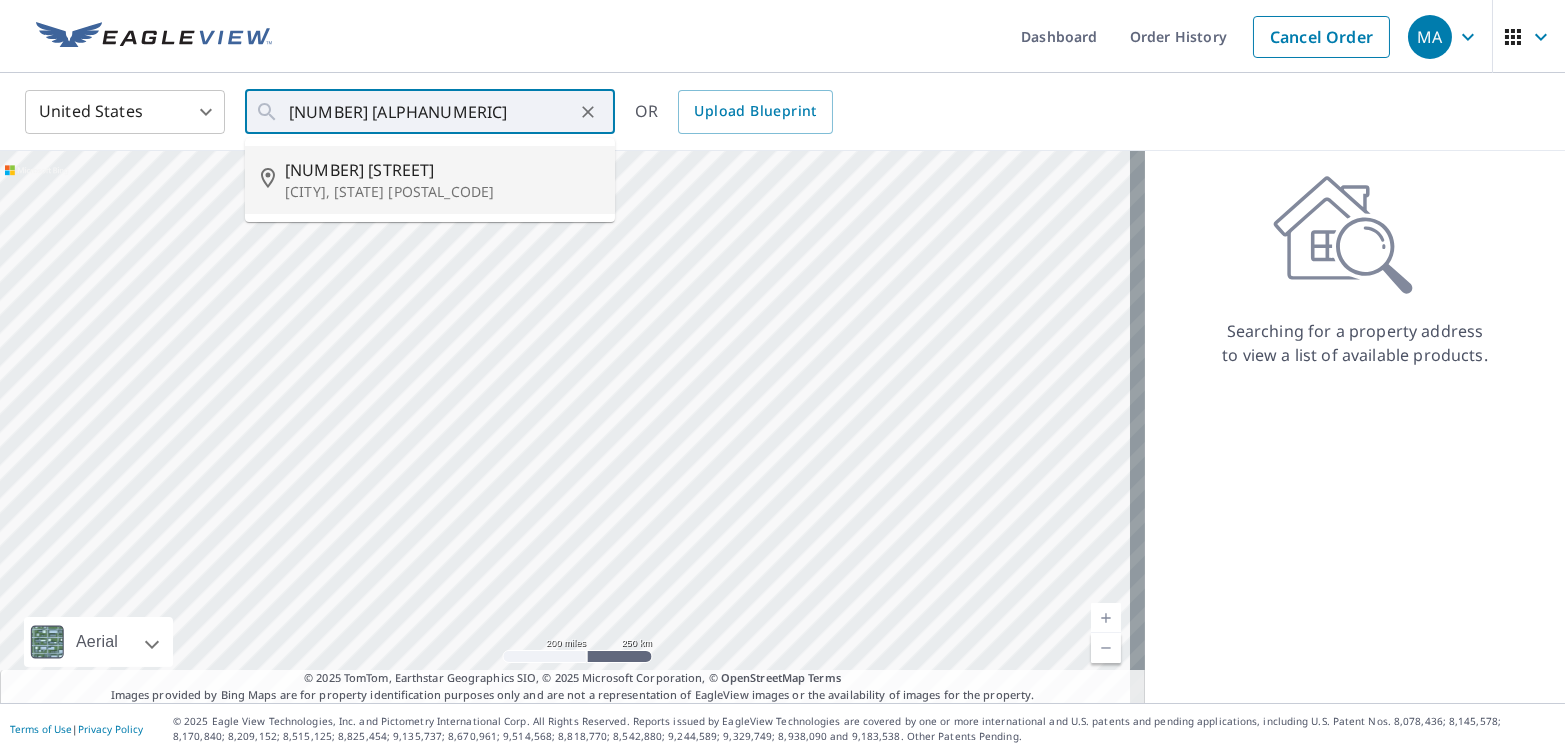 type on "[NUMBER] [STREET] [CITY], [STATE] [POSTAL_CODE]" 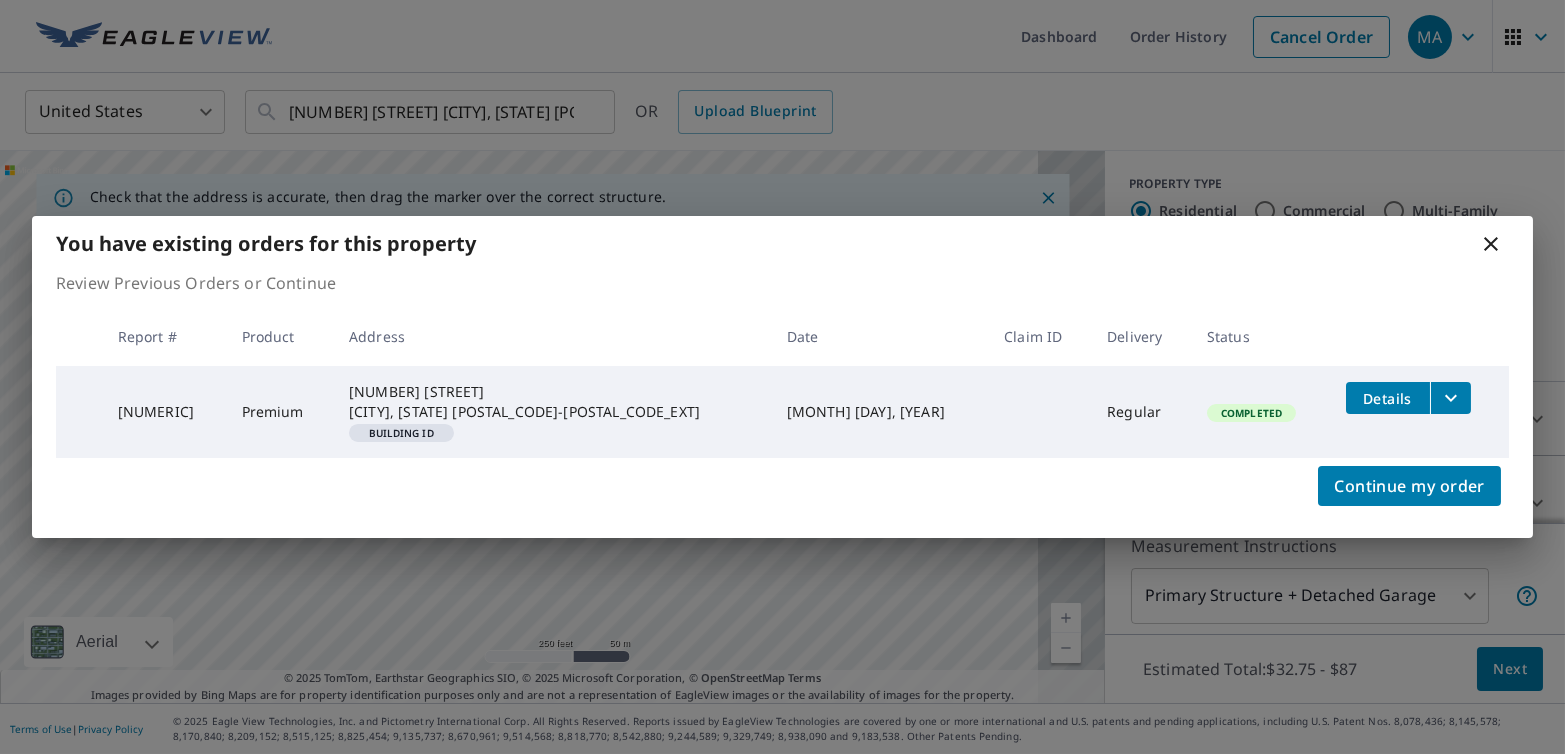 click 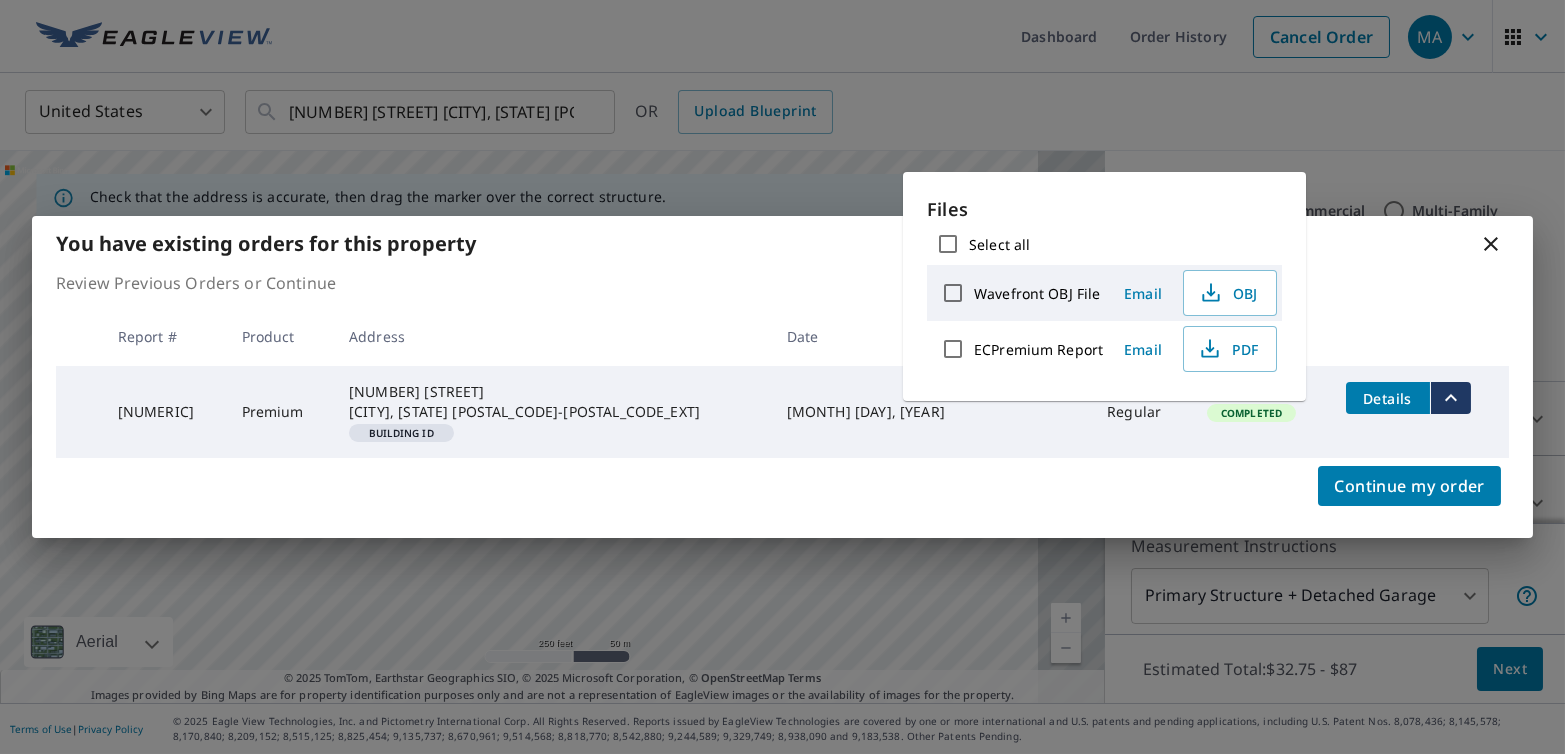 click on "ECPremium Report" at bounding box center [953, 349] 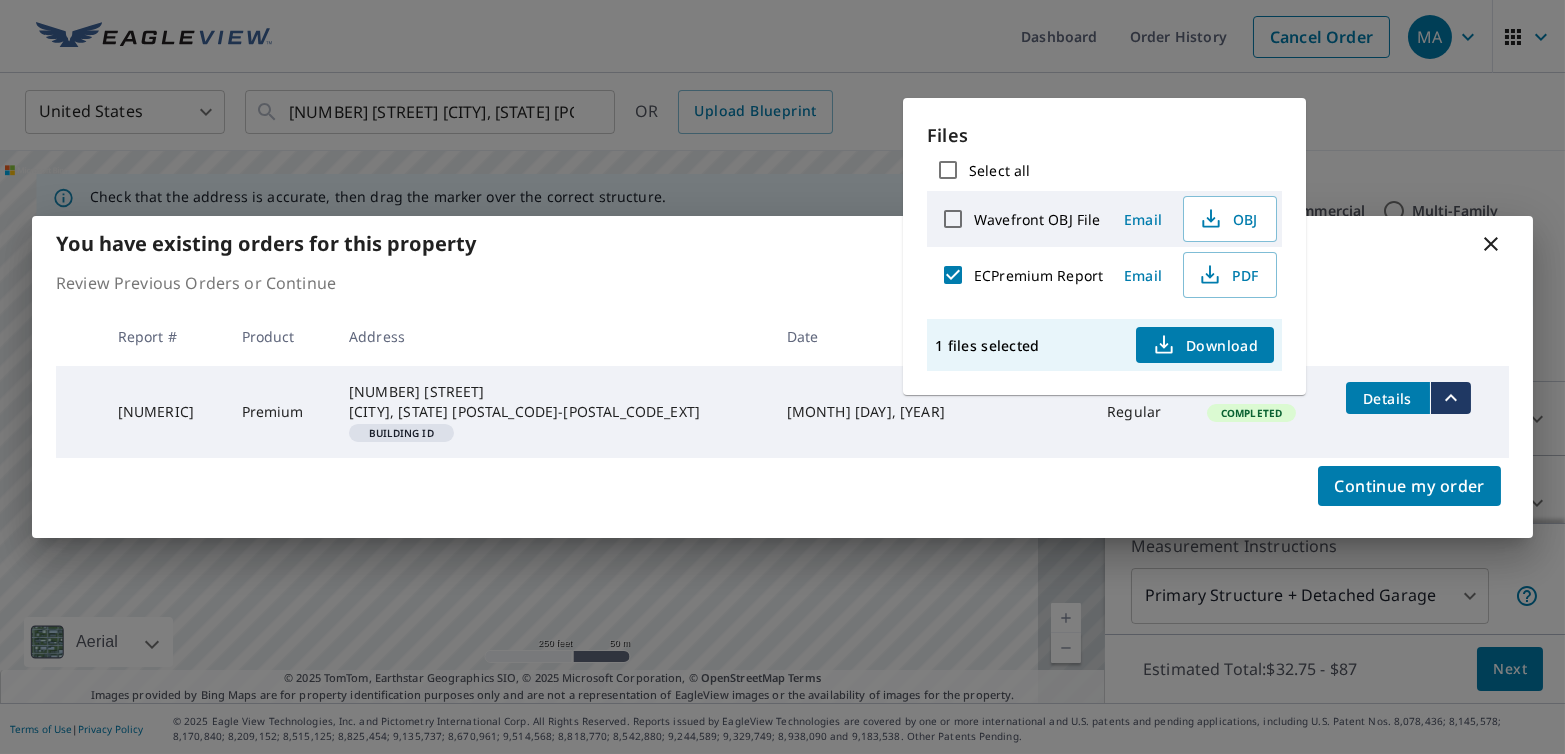 click on "Download" at bounding box center [1205, 345] 